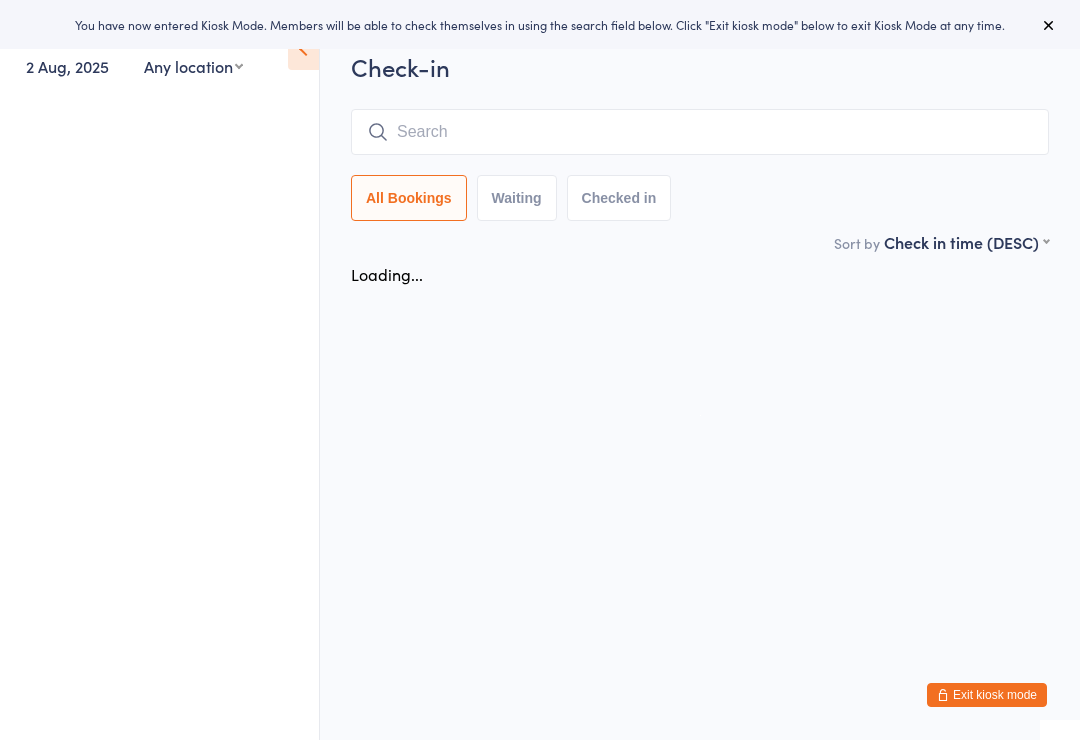 scroll, scrollTop: 0, scrollLeft: 0, axis: both 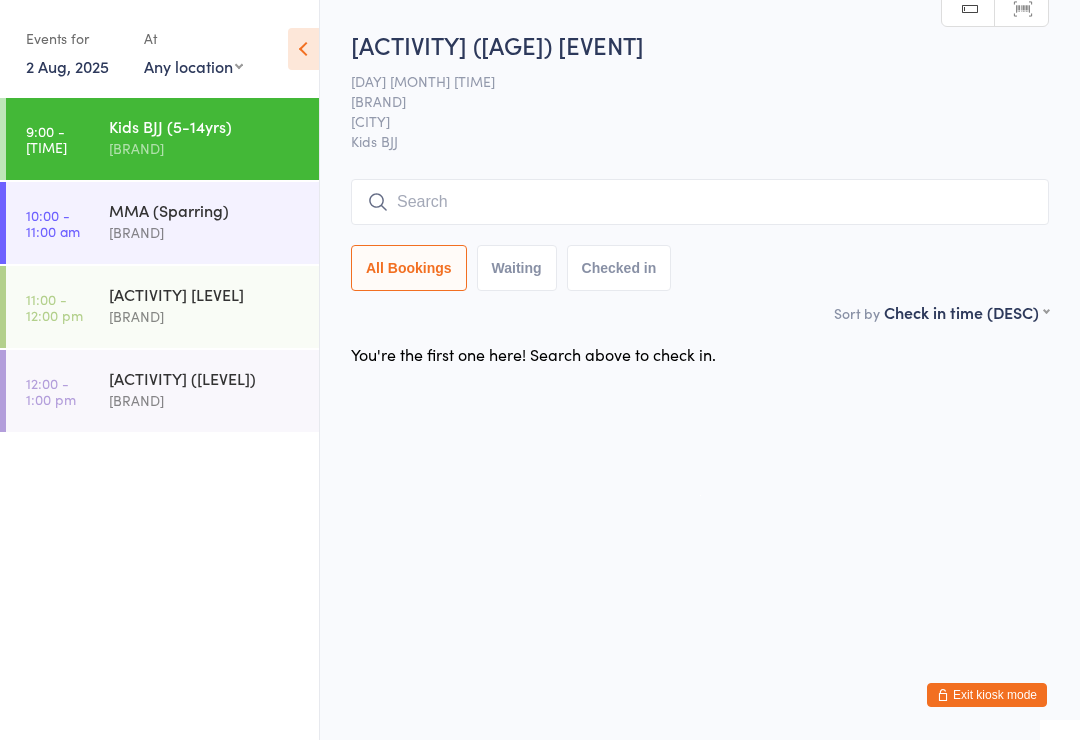 click on "[ACTIVITY] ([LEVEL]) [BRAND]" at bounding box center [214, 221] 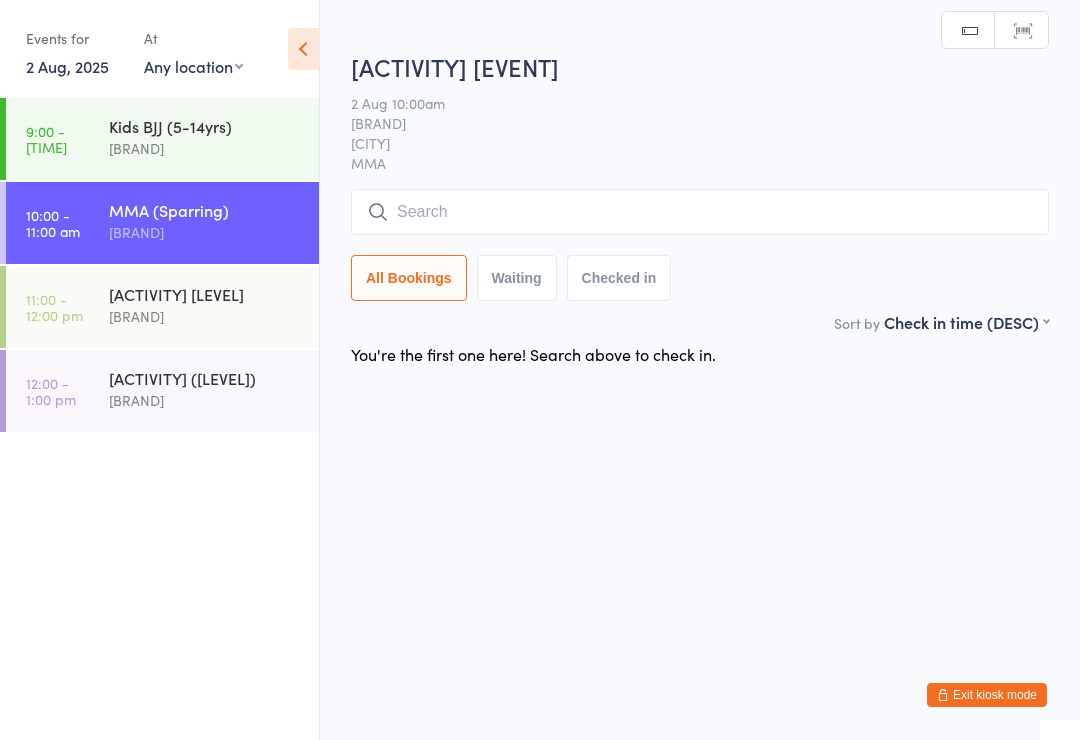 click at bounding box center [700, 212] 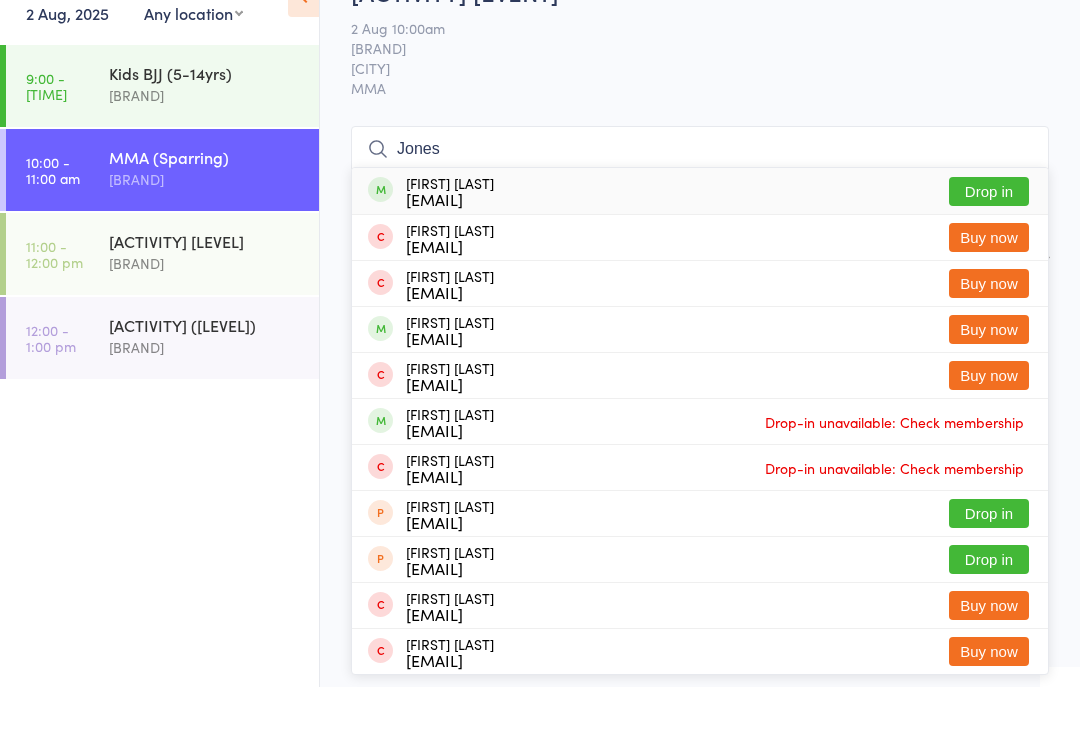 type on "Jones" 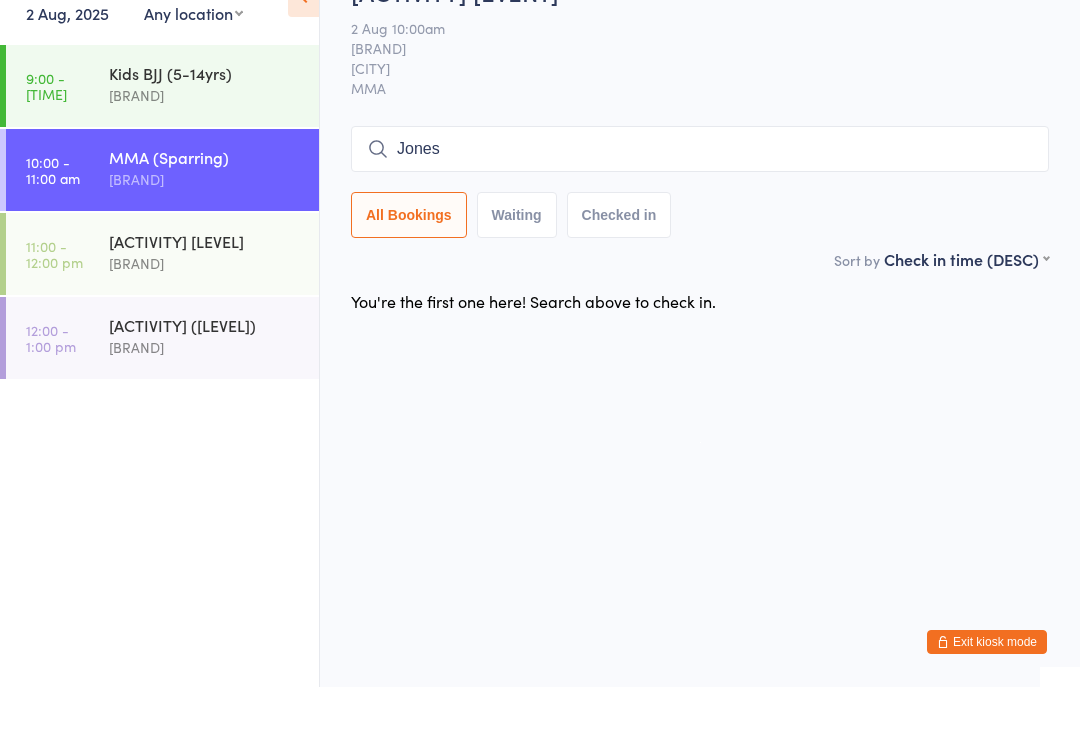 type 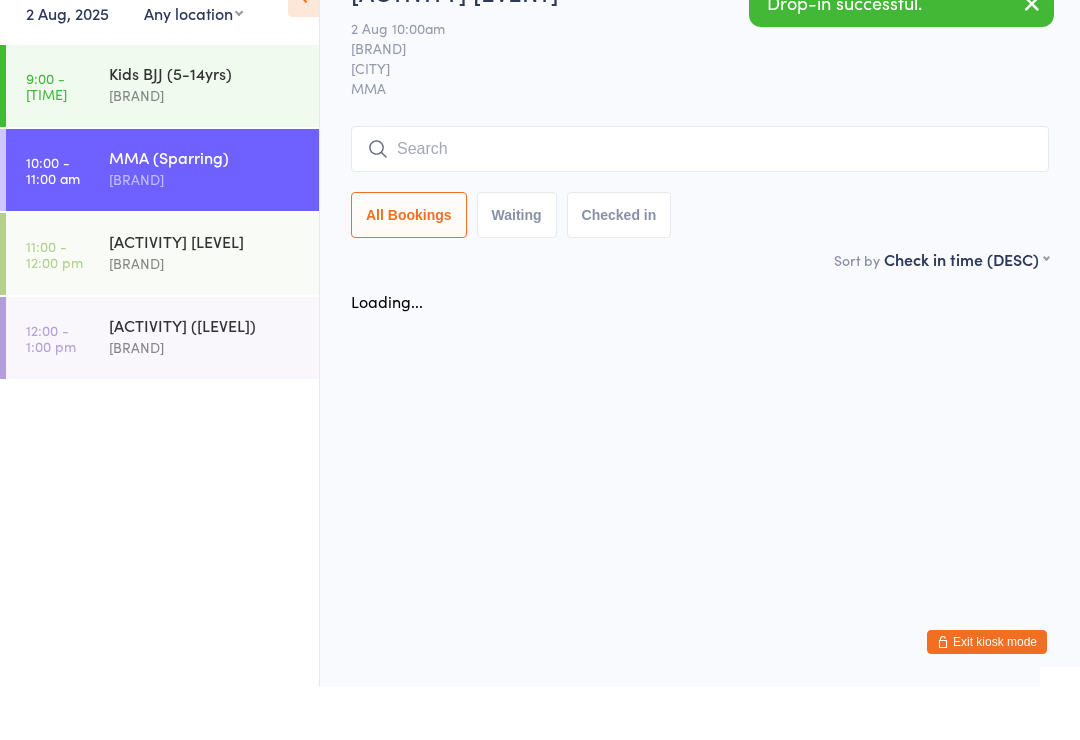 click on "[ACTIVITY] [LEVEL]" at bounding box center [205, 294] 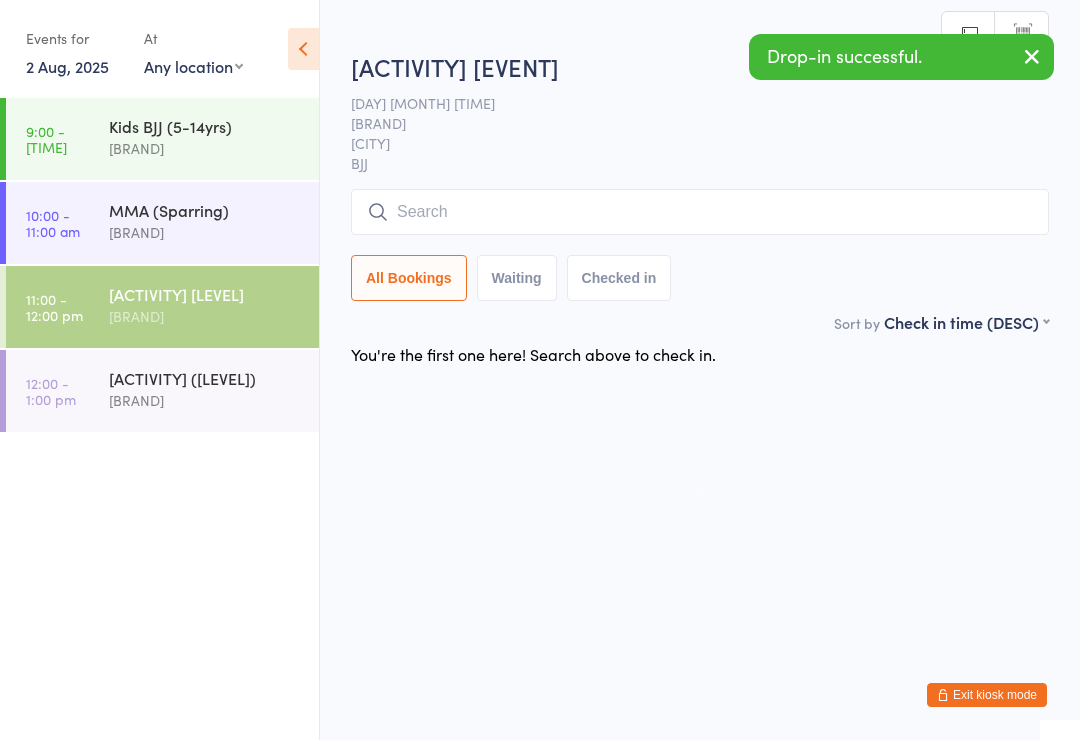 click at bounding box center [700, 212] 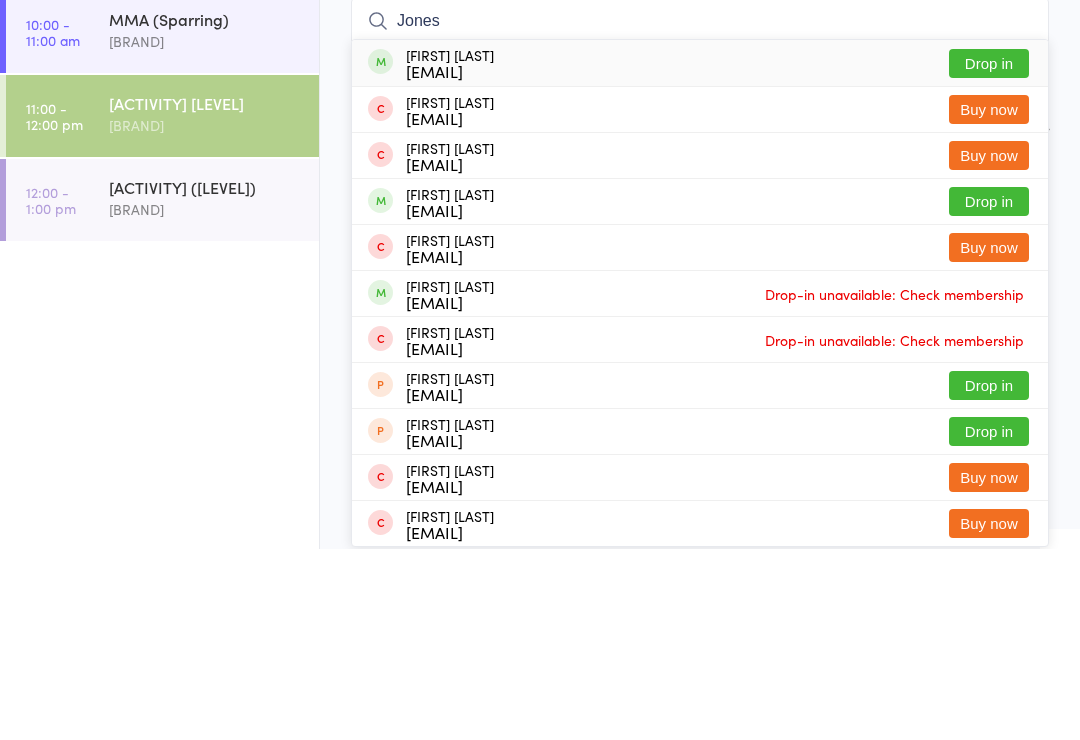 type on "Jones" 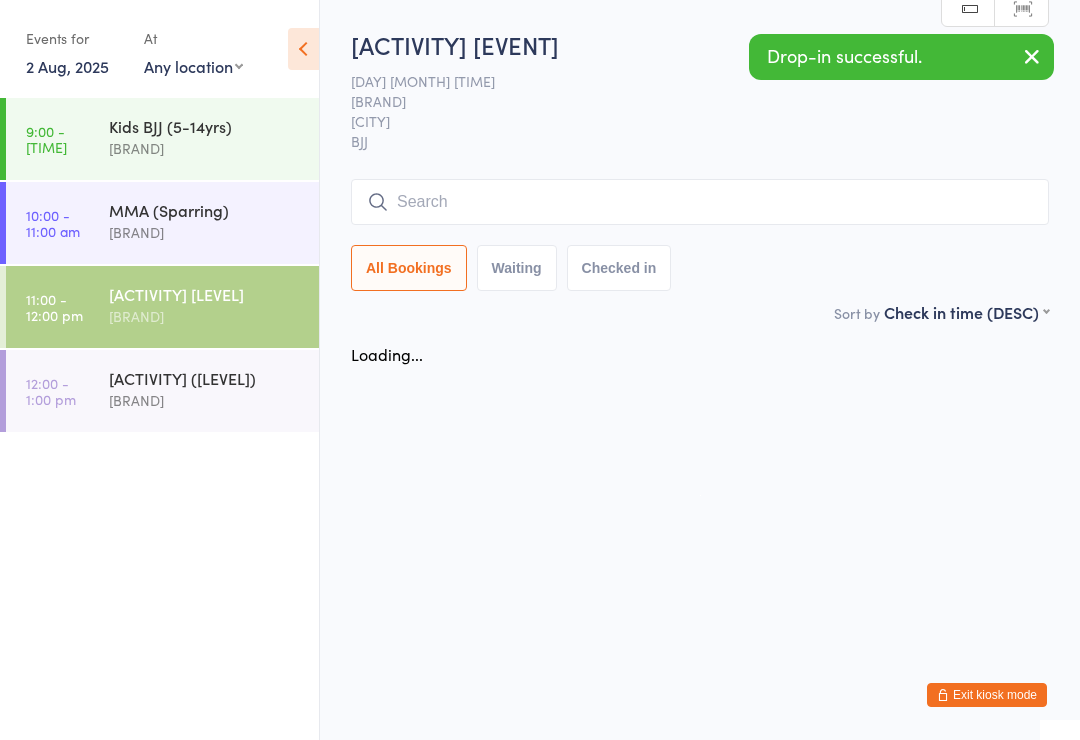 click on "10:00 - 11:00 am" at bounding box center (53, 223) 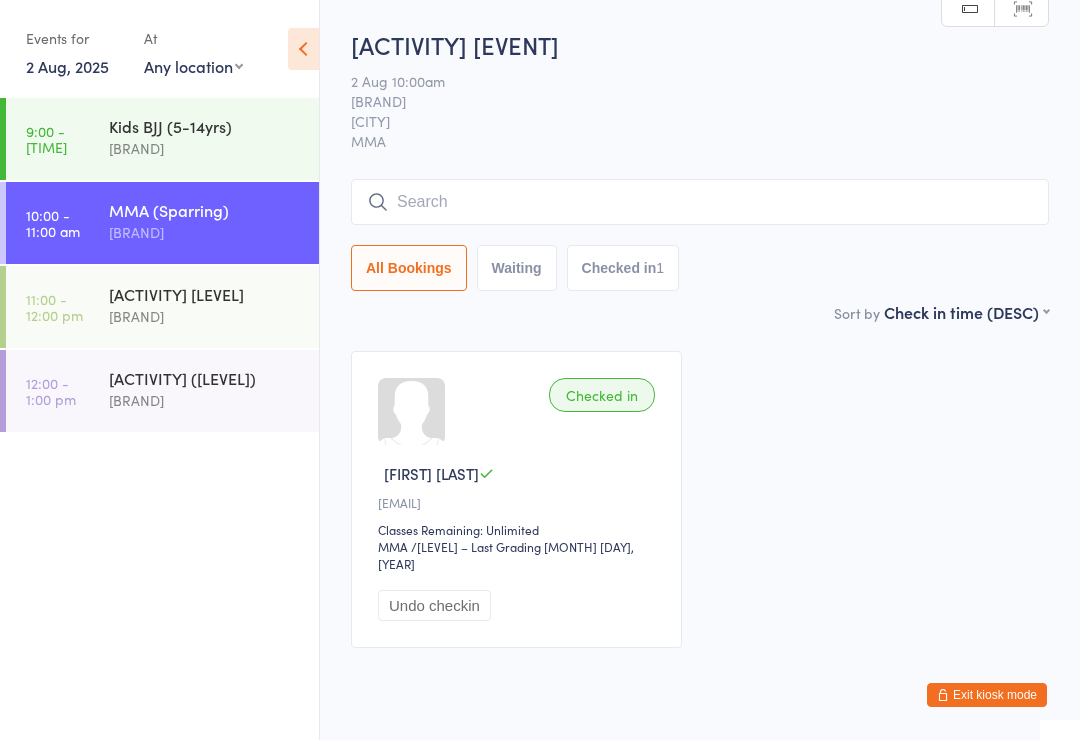 click on "[BRAND]" at bounding box center (205, 148) 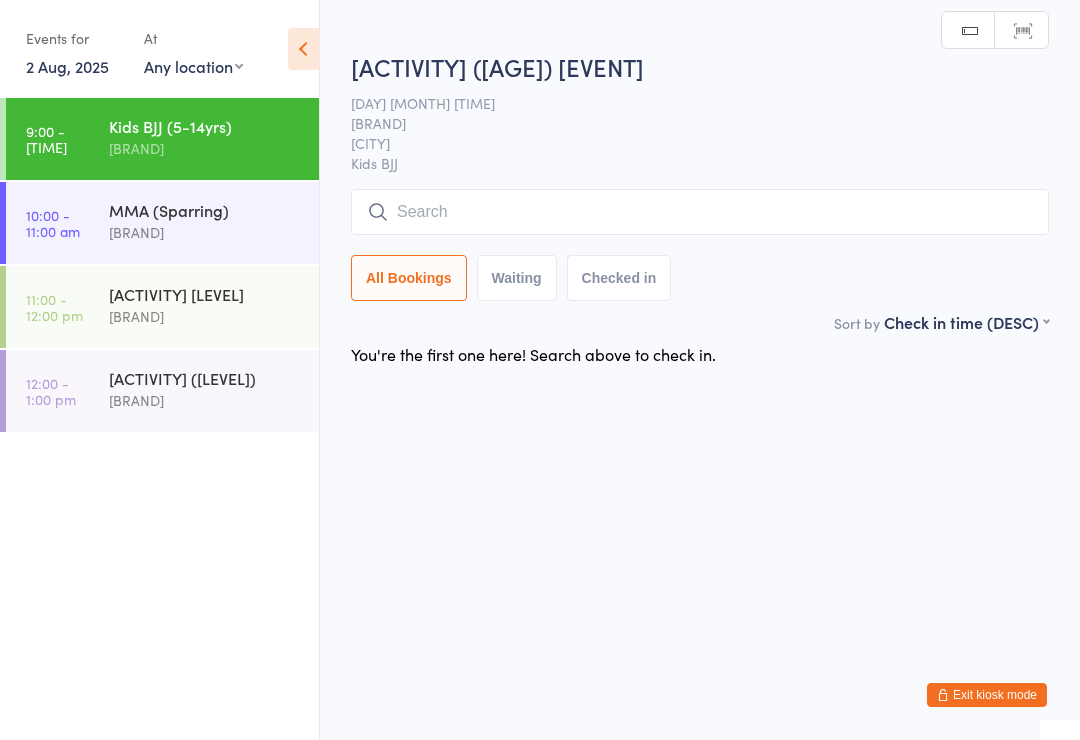click at bounding box center [700, 212] 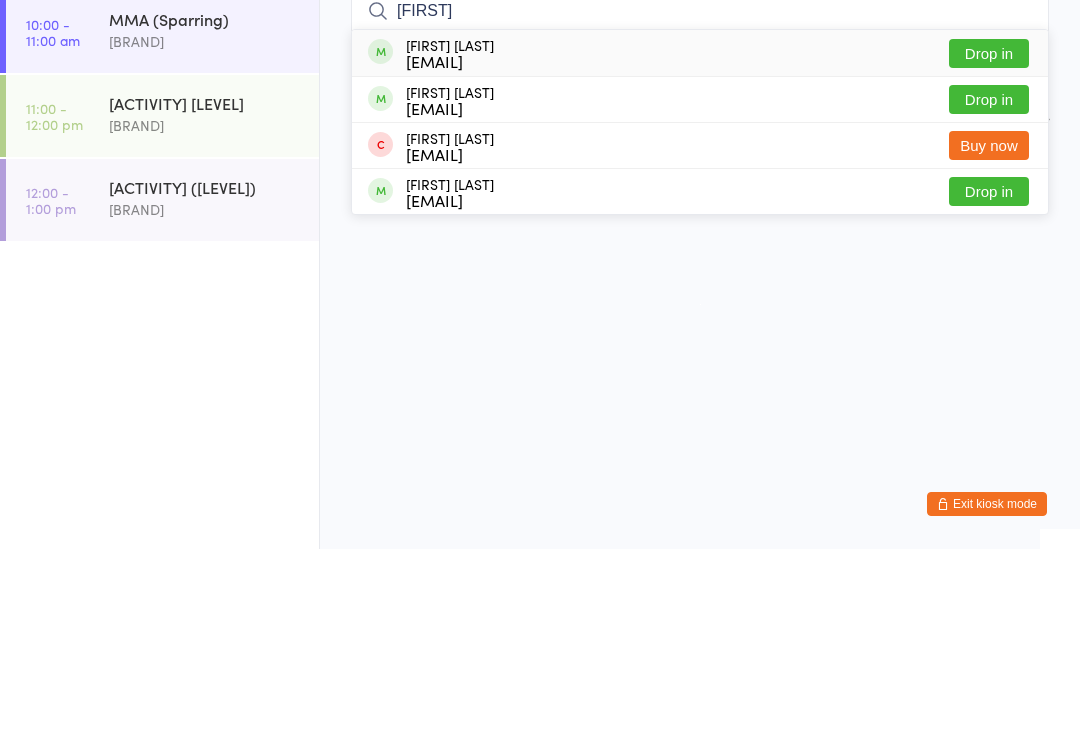 type on "[FIRST]" 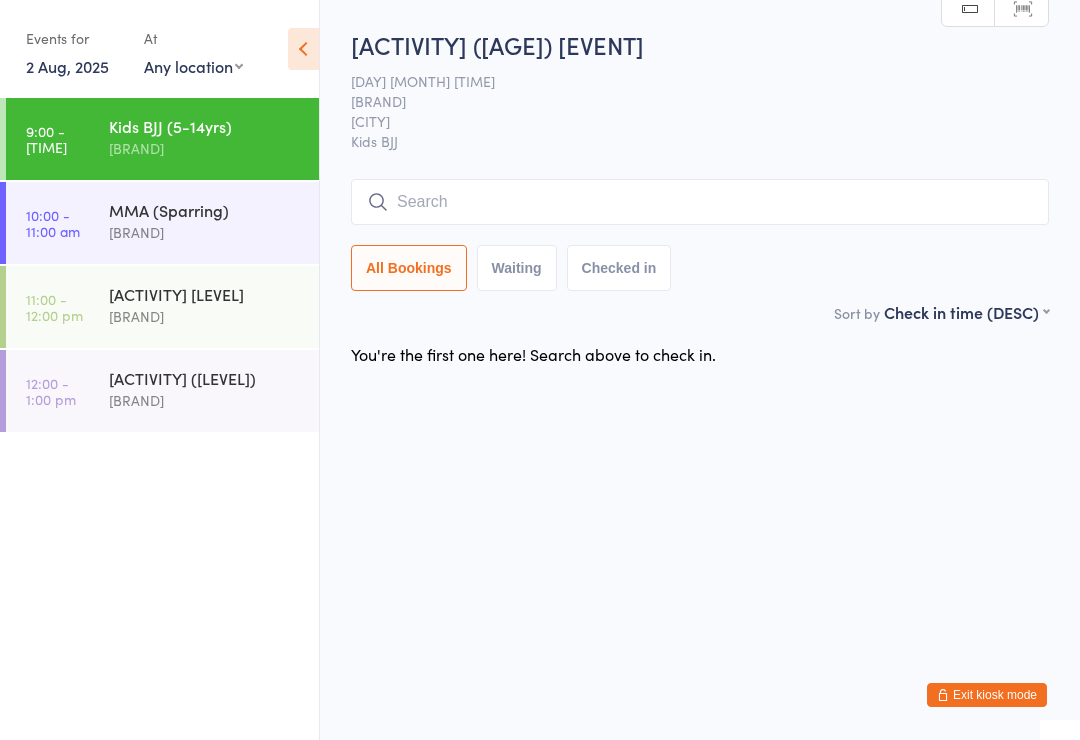click at bounding box center (700, 202) 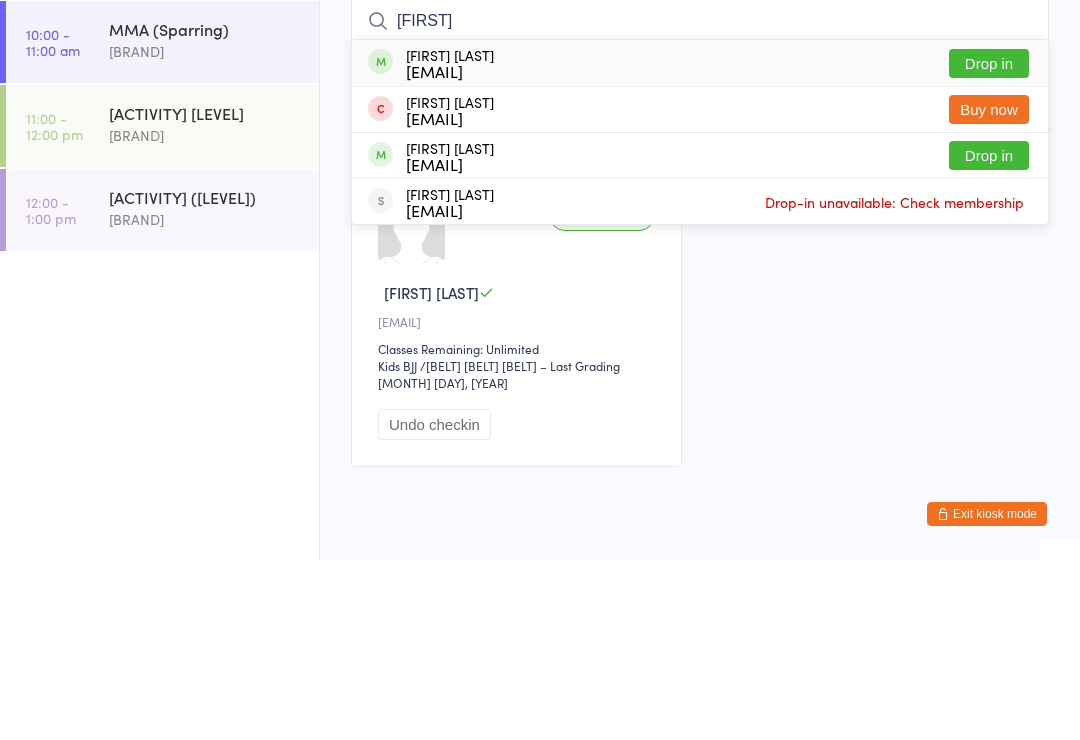 type on "[FIRST]" 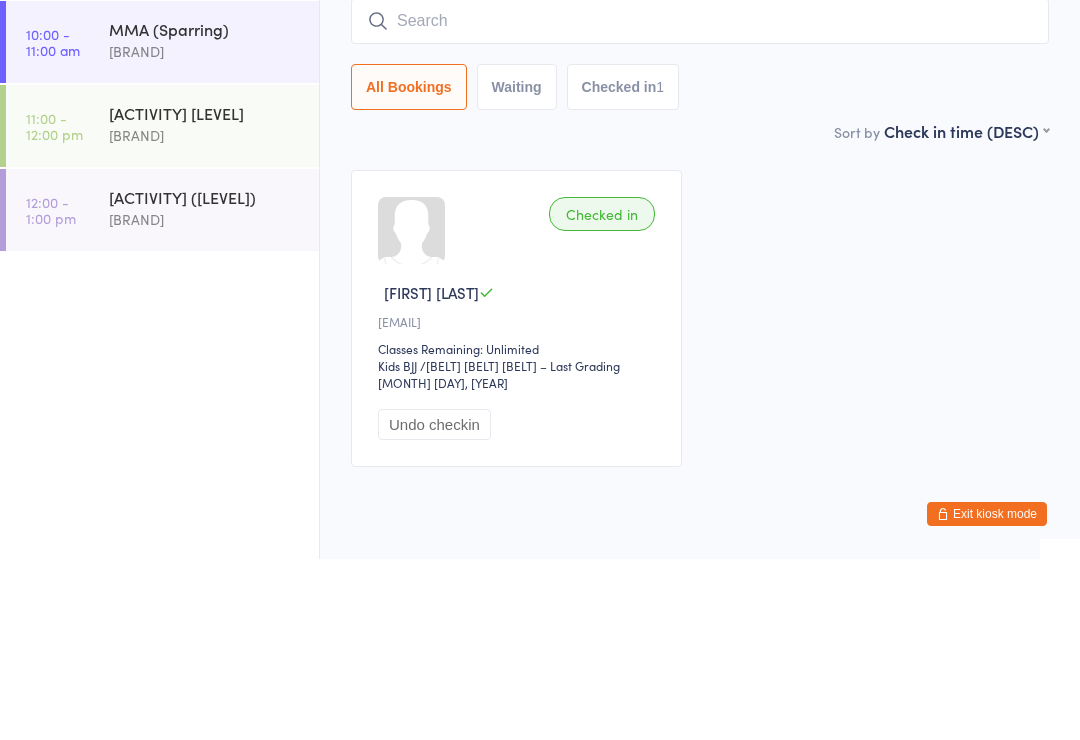 scroll, scrollTop: 61, scrollLeft: 0, axis: vertical 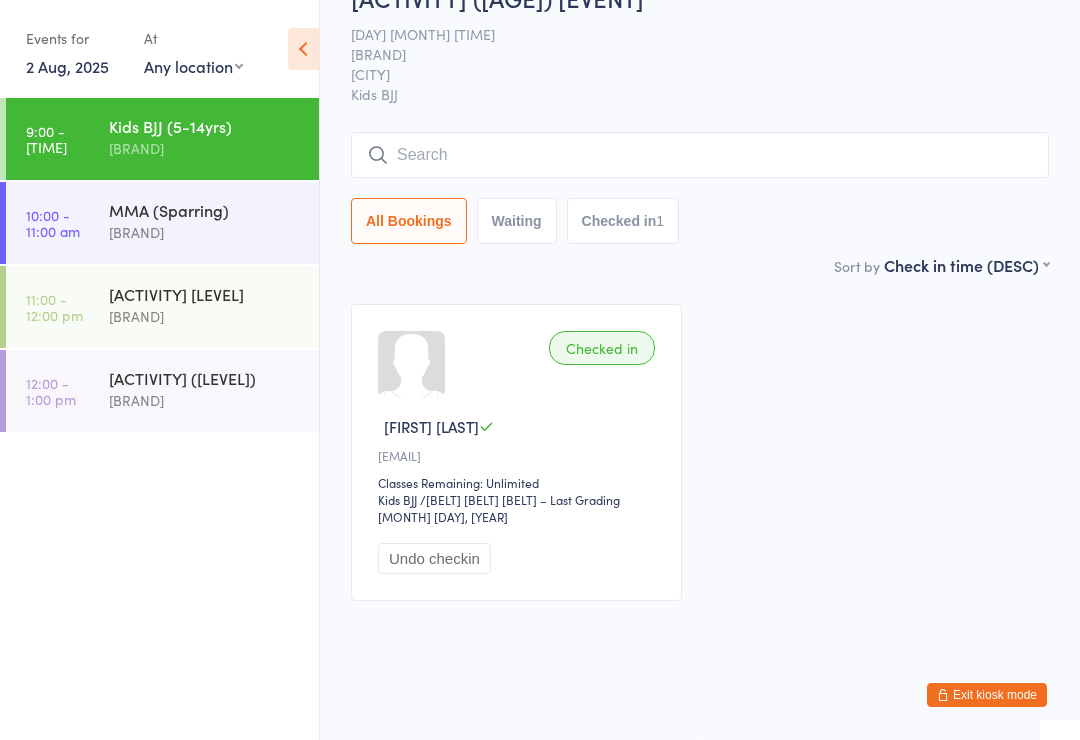 click at bounding box center [700, 155] 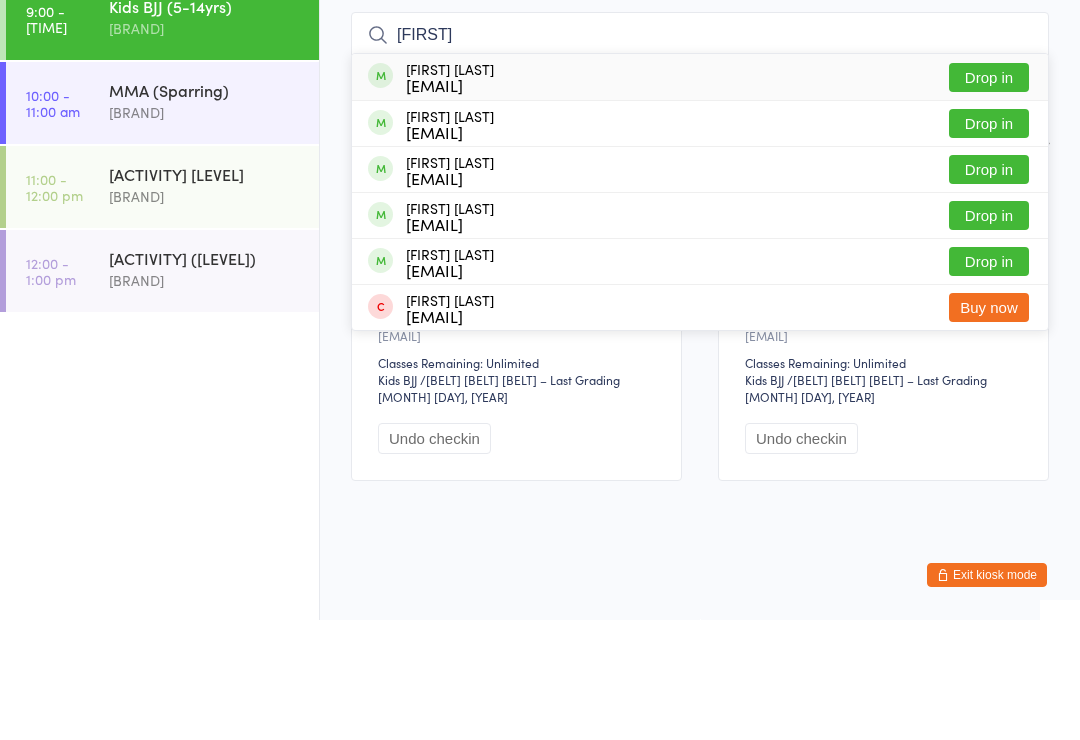 type on "[FIRST]" 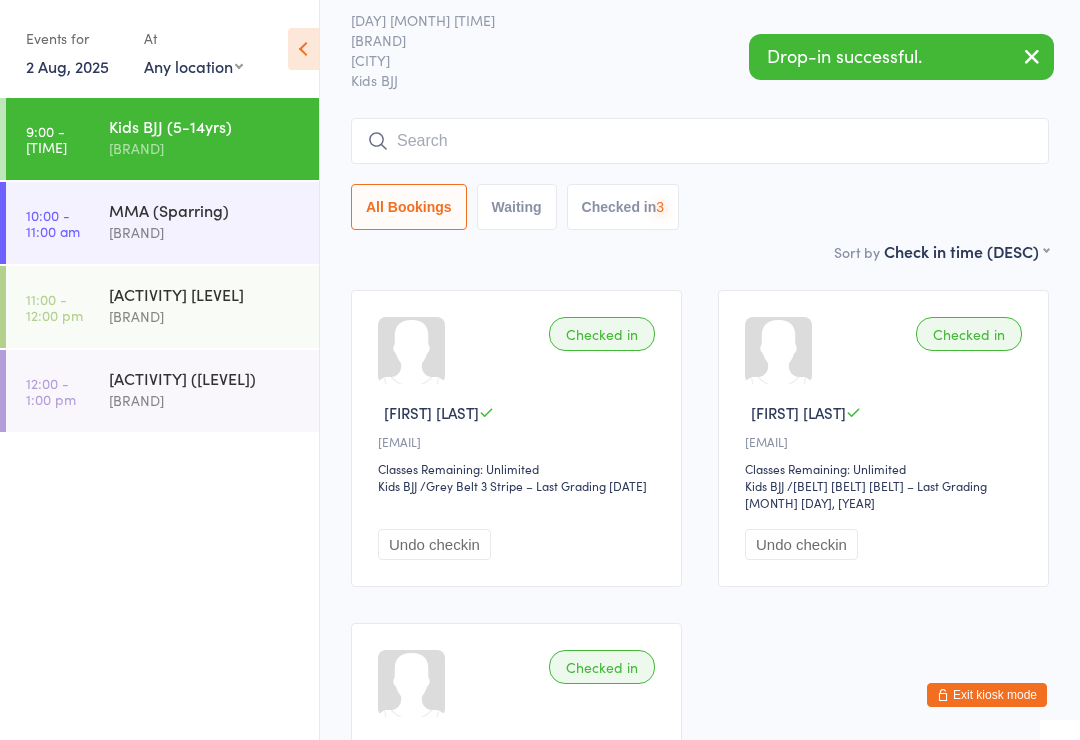 click at bounding box center (700, 141) 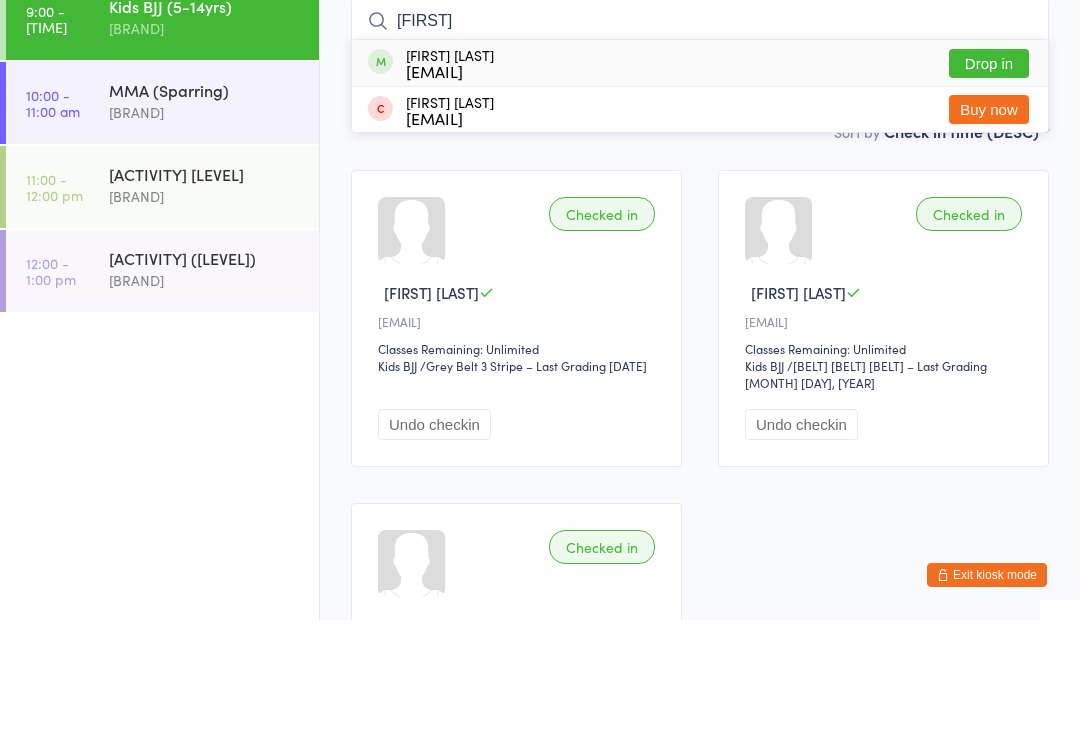 type on "[FIRST]" 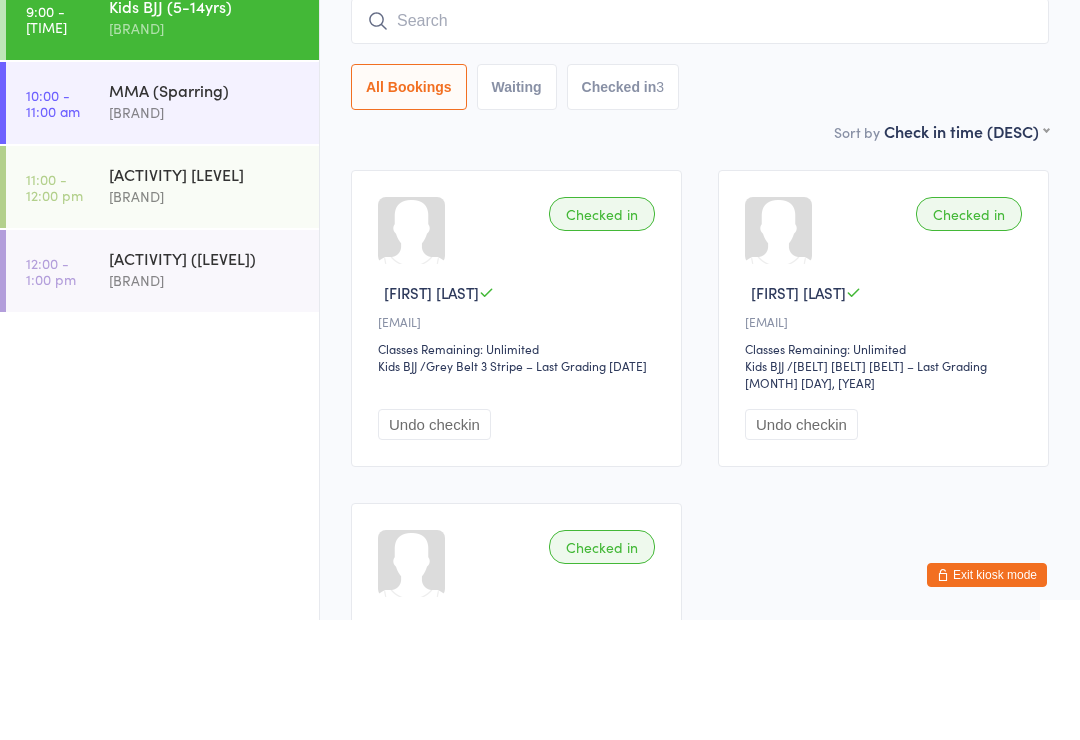scroll, scrollTop: 181, scrollLeft: 0, axis: vertical 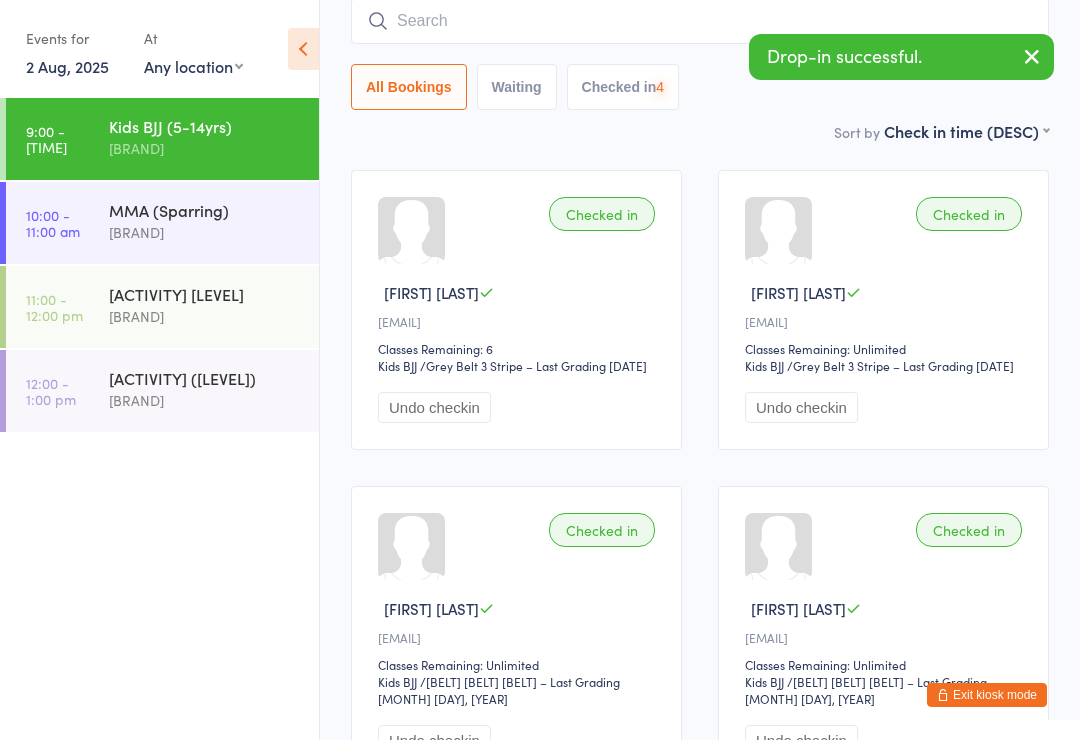 click at bounding box center [700, 21] 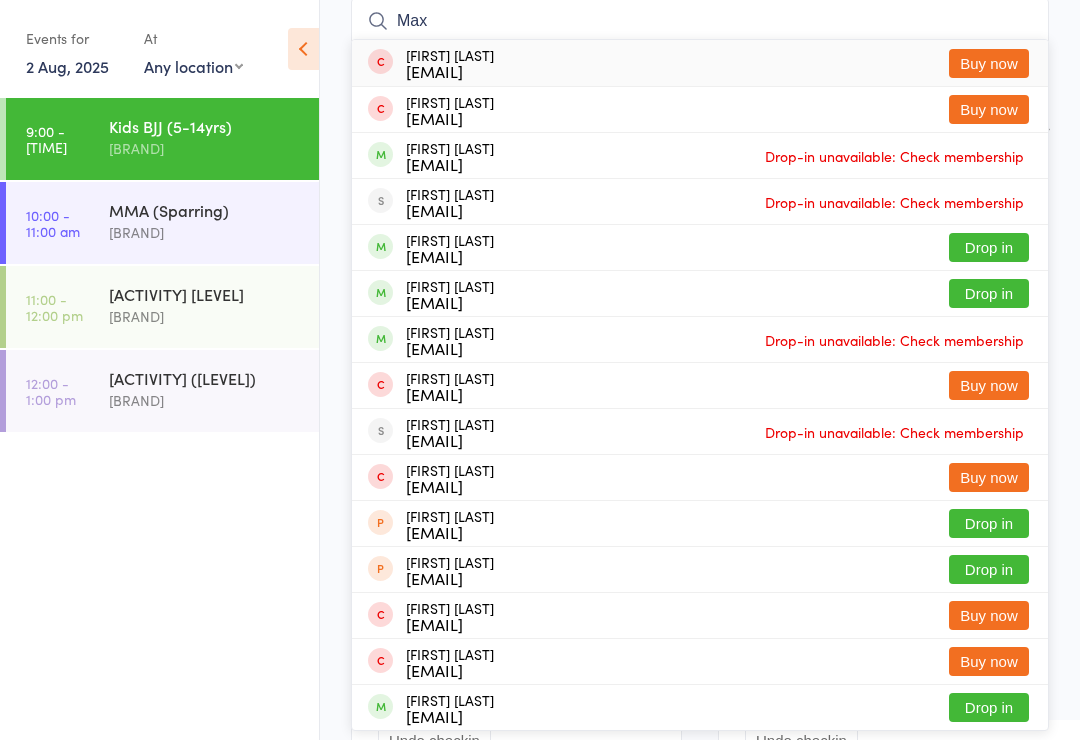 type on "Max" 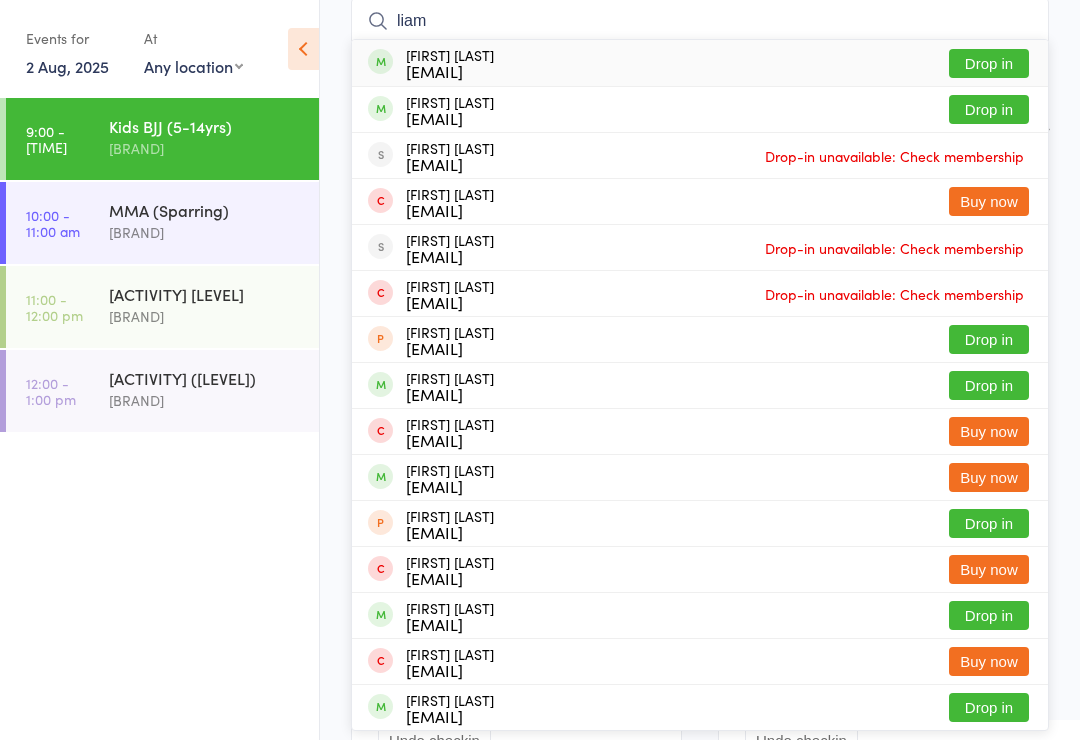 type on "liam" 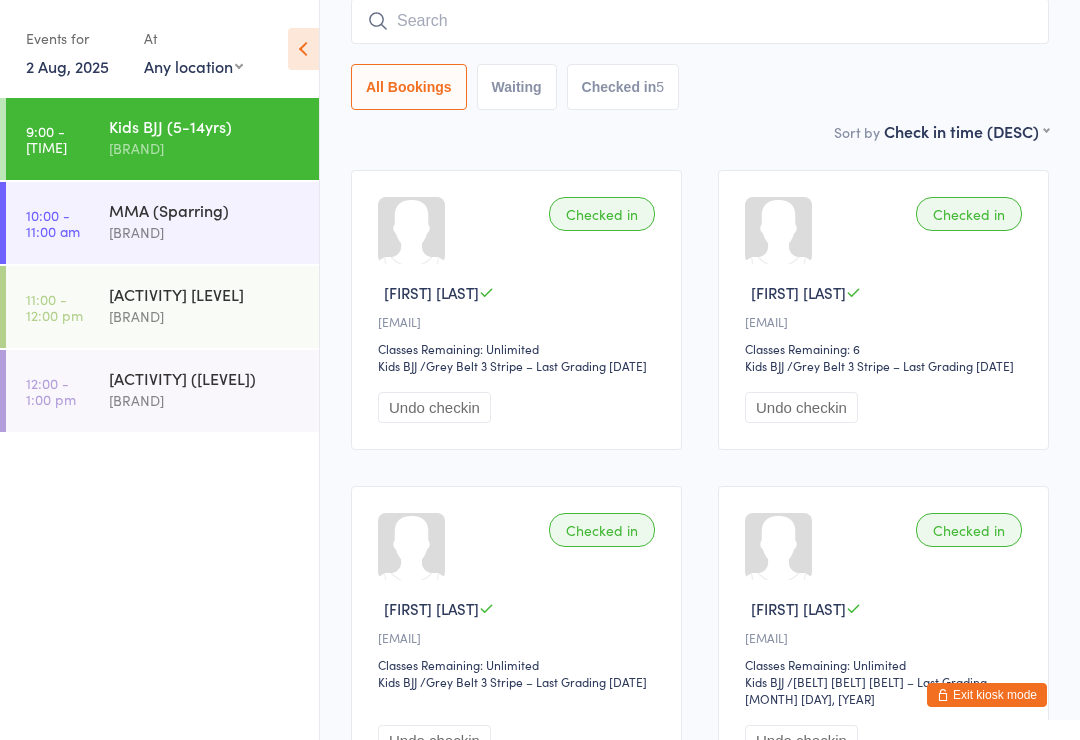 click at bounding box center (700, 21) 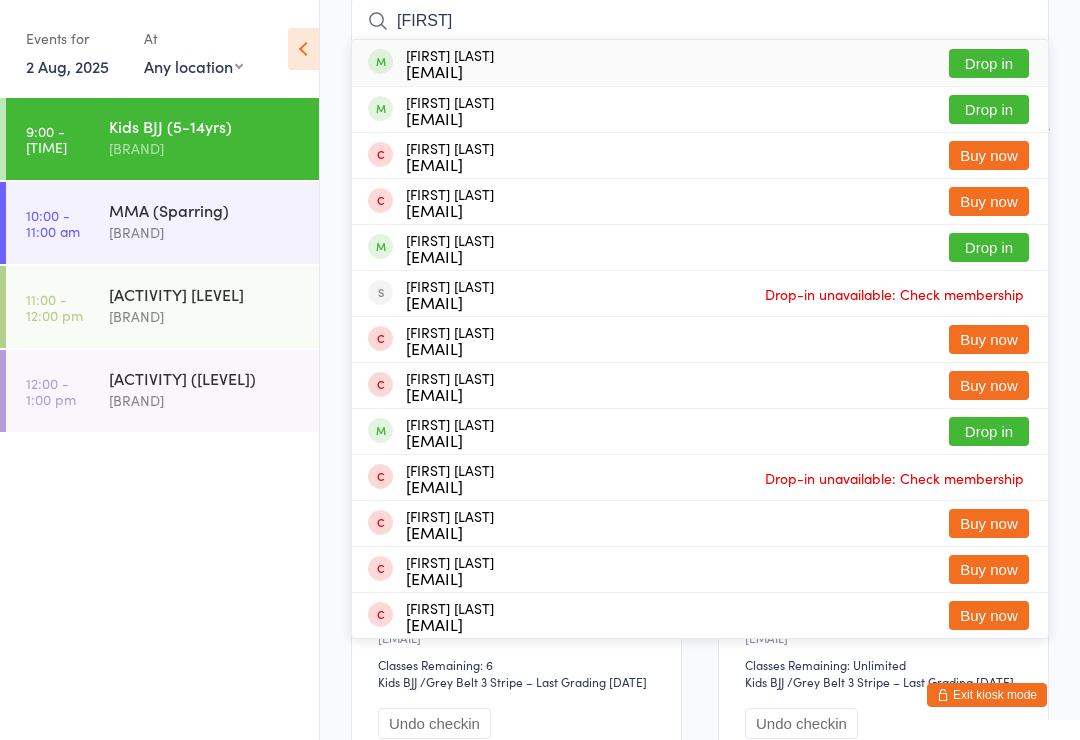 type on "[FIRST]" 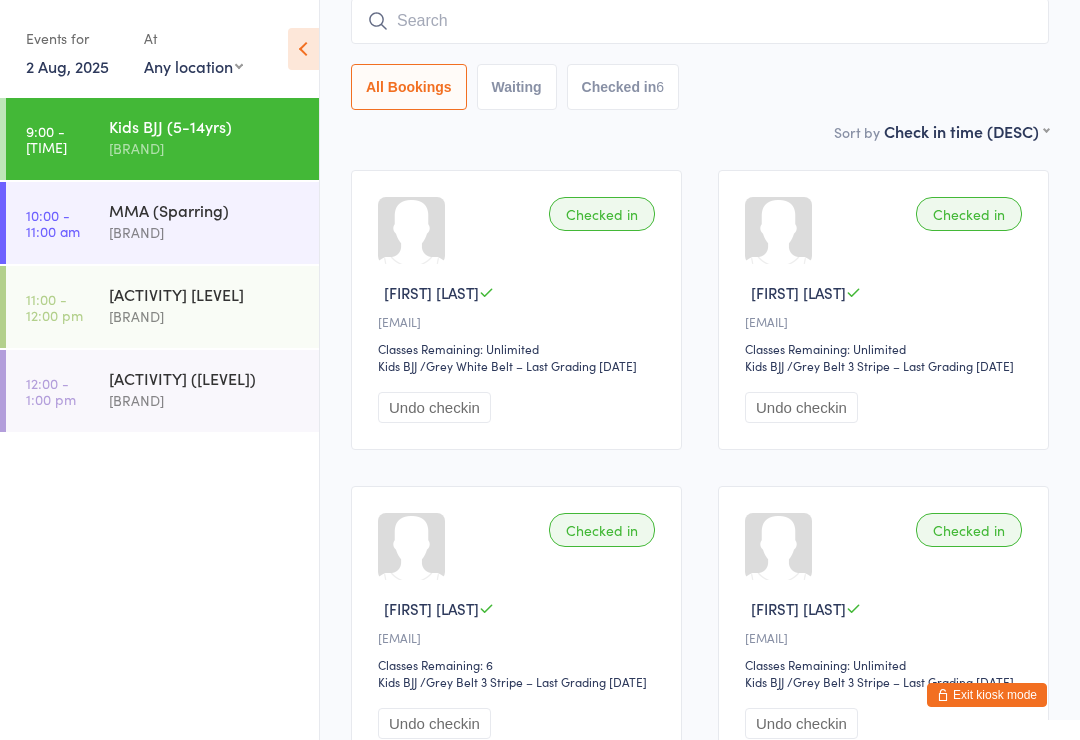 click at bounding box center (700, 21) 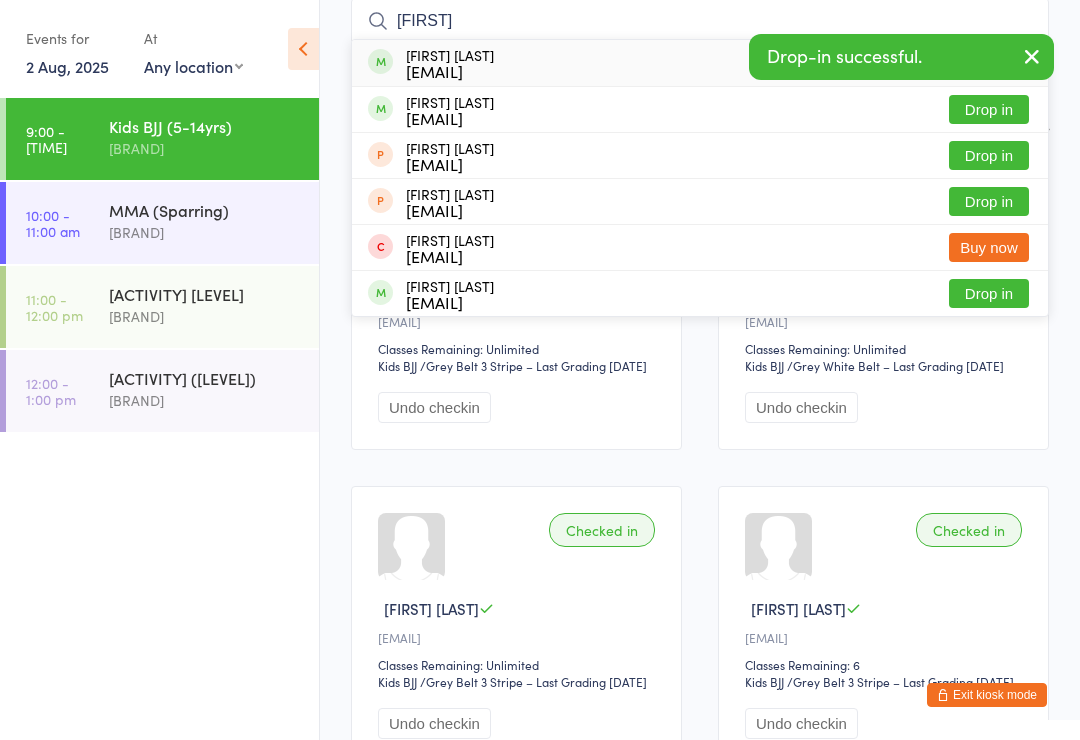 type on "[FIRST]" 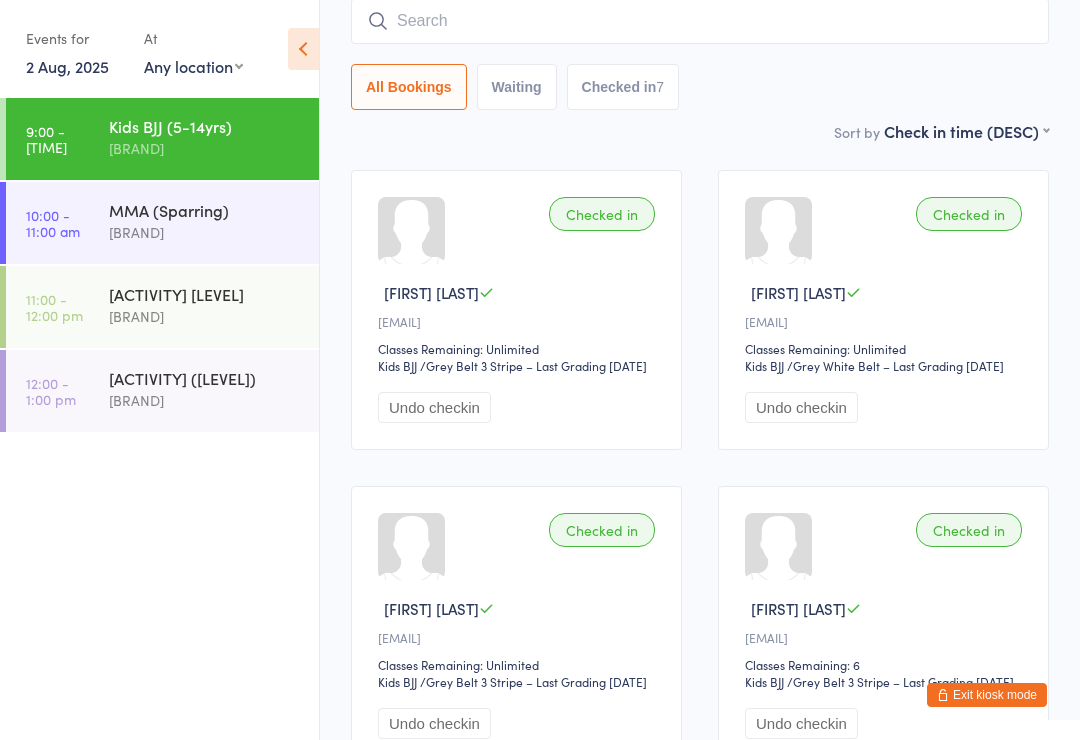 click at bounding box center [700, 21] 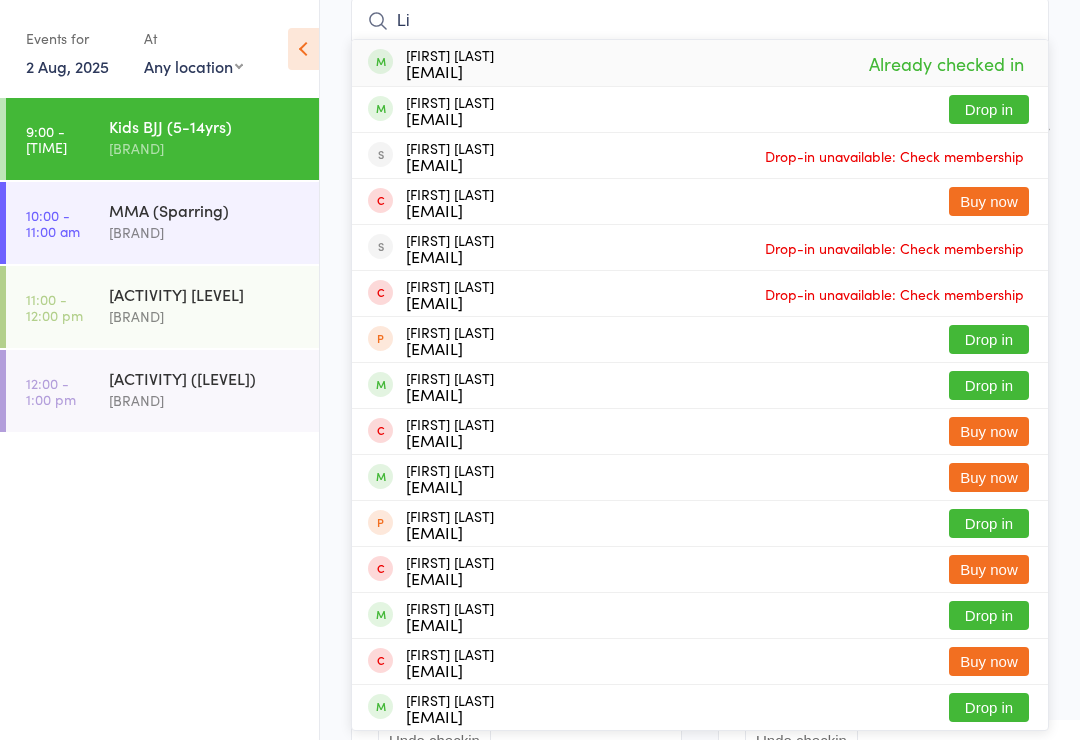 type on "L" 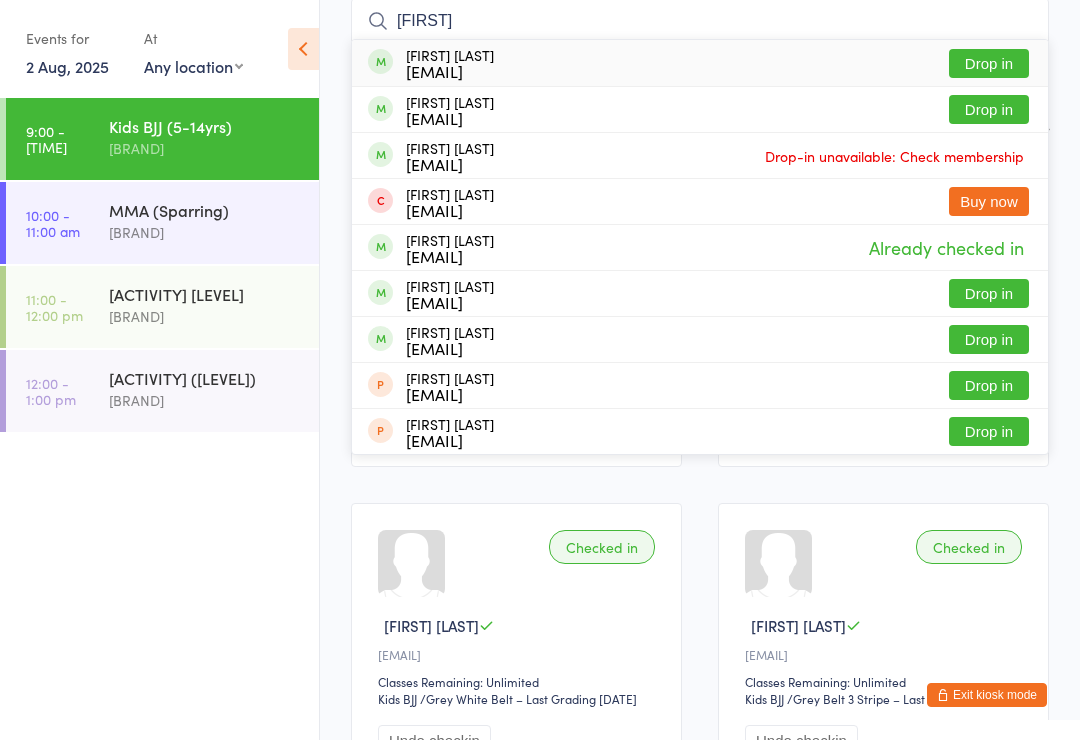 type on "[FIRST]" 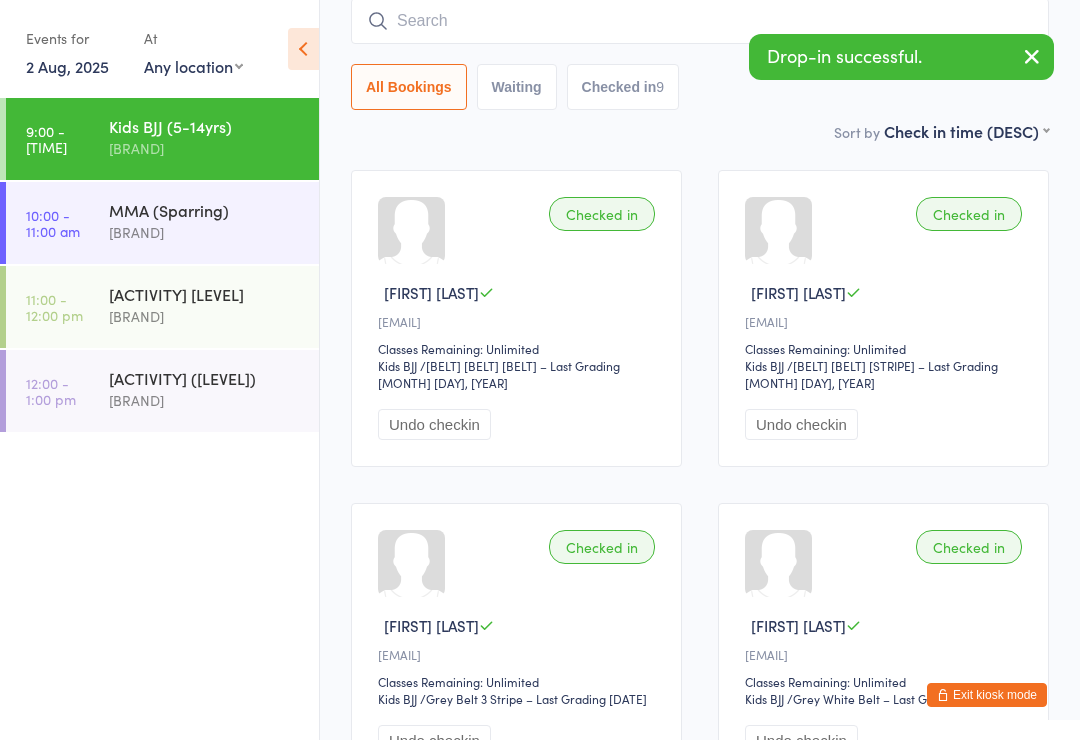 click at bounding box center (700, 21) 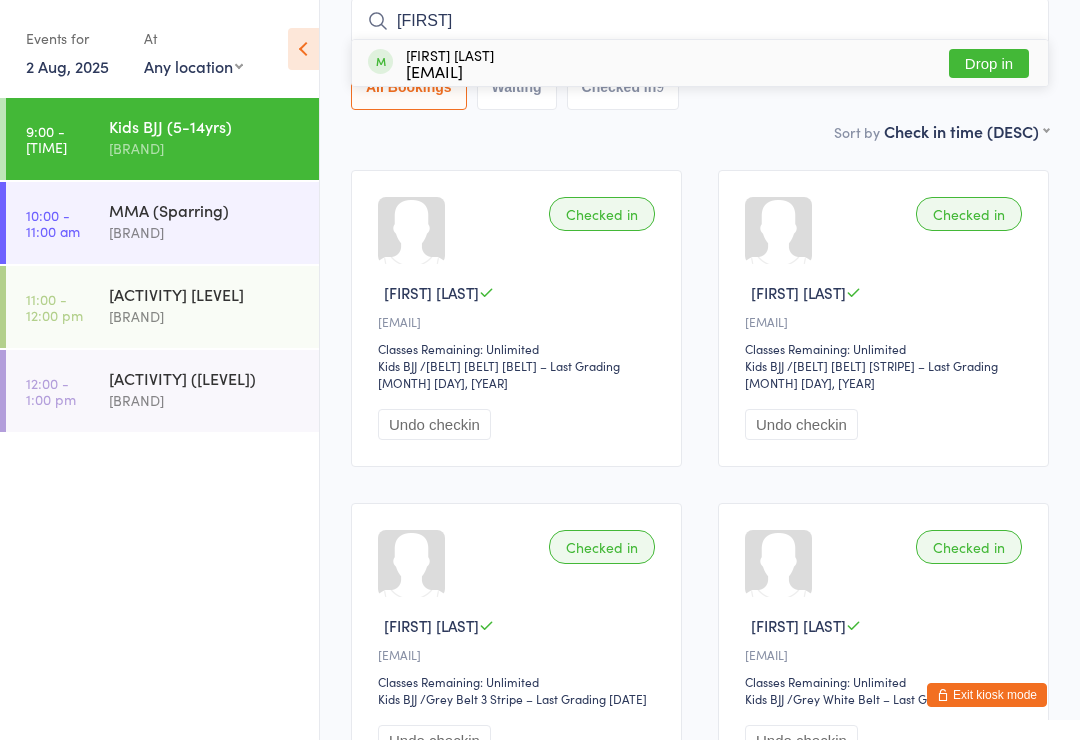type on "[FIRST]" 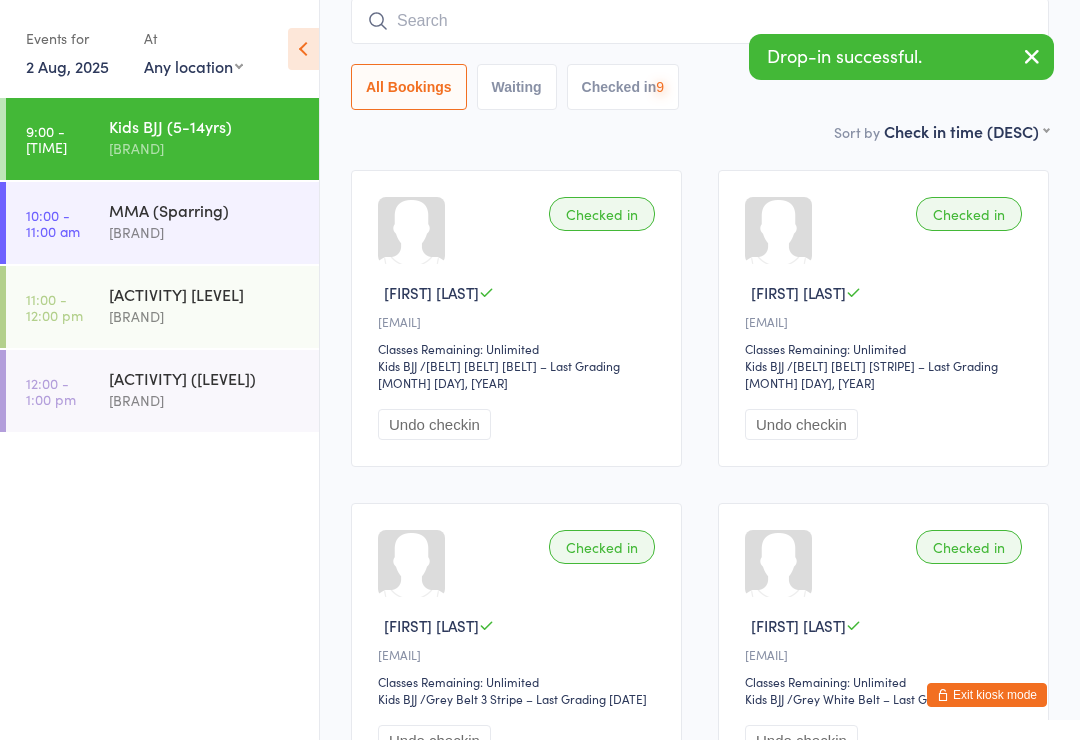 click at bounding box center [700, 21] 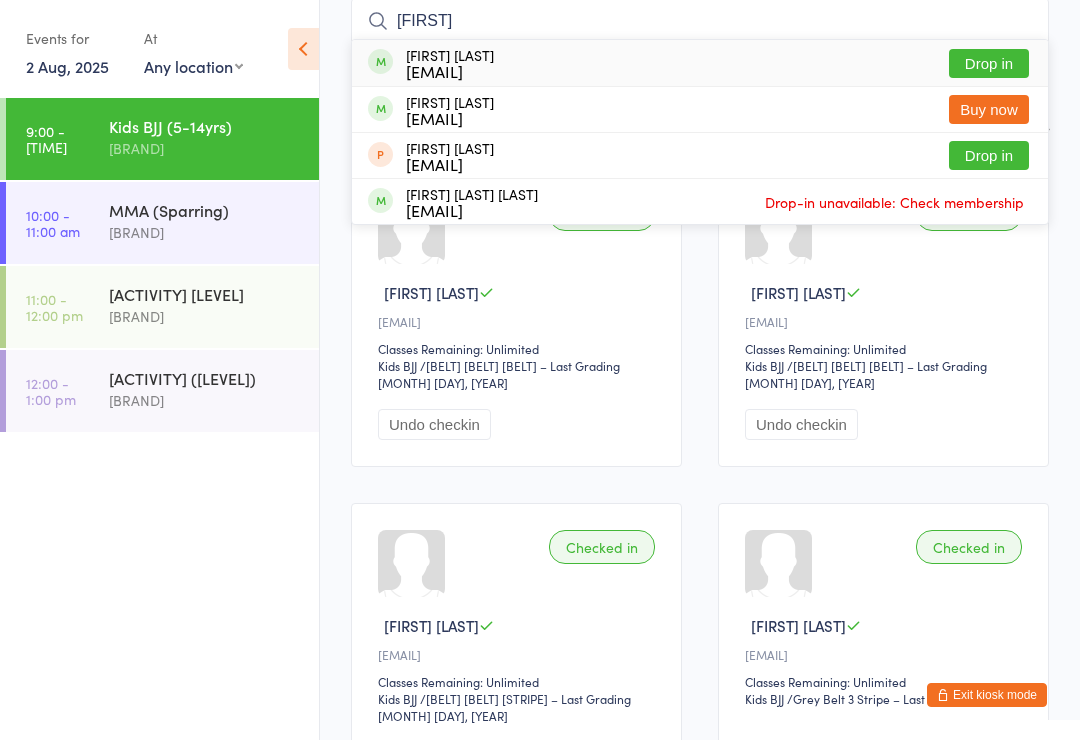 type on "[FIRST]" 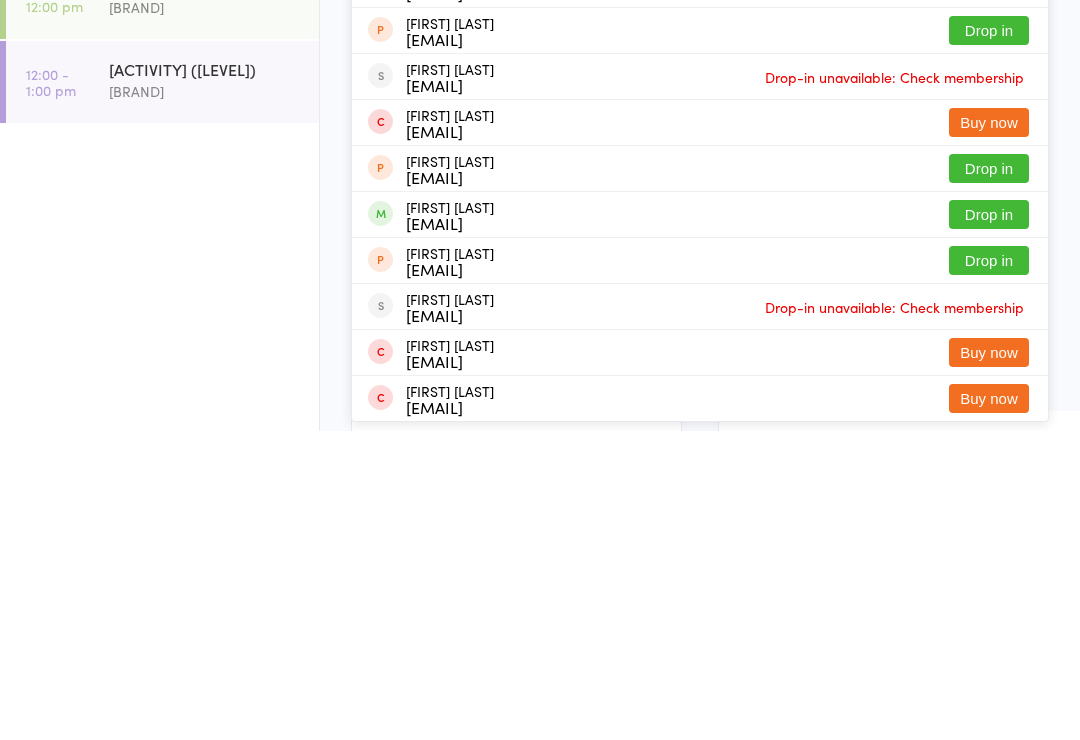 type on "jack" 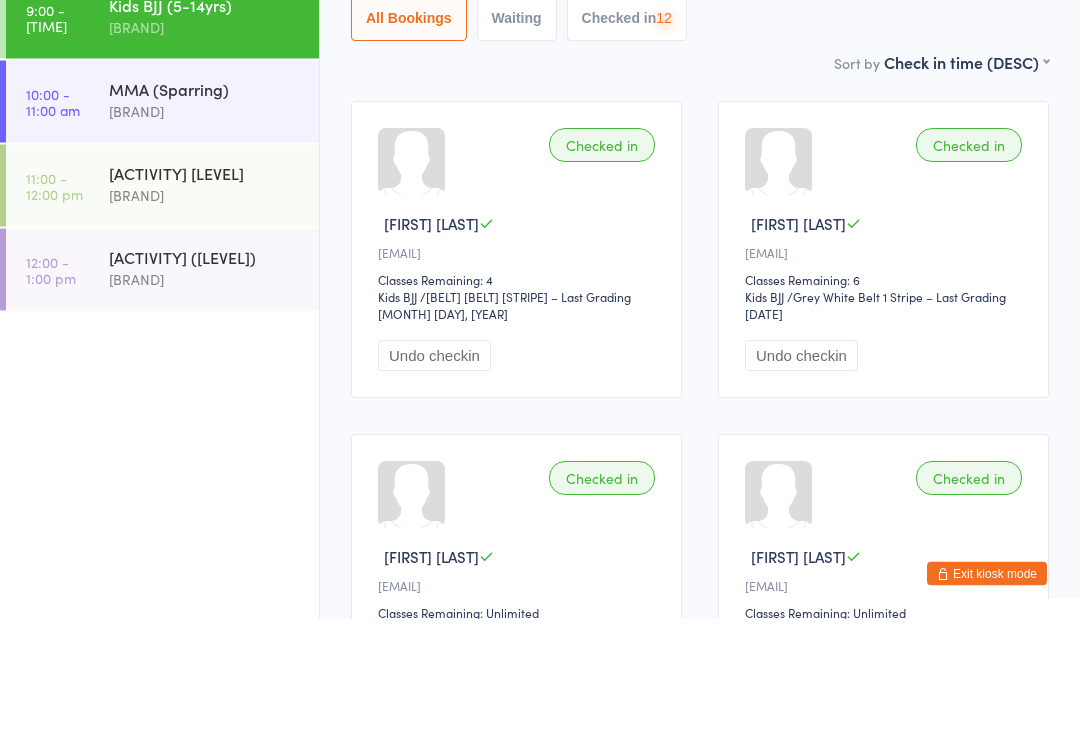 scroll, scrollTop: 102, scrollLeft: 0, axis: vertical 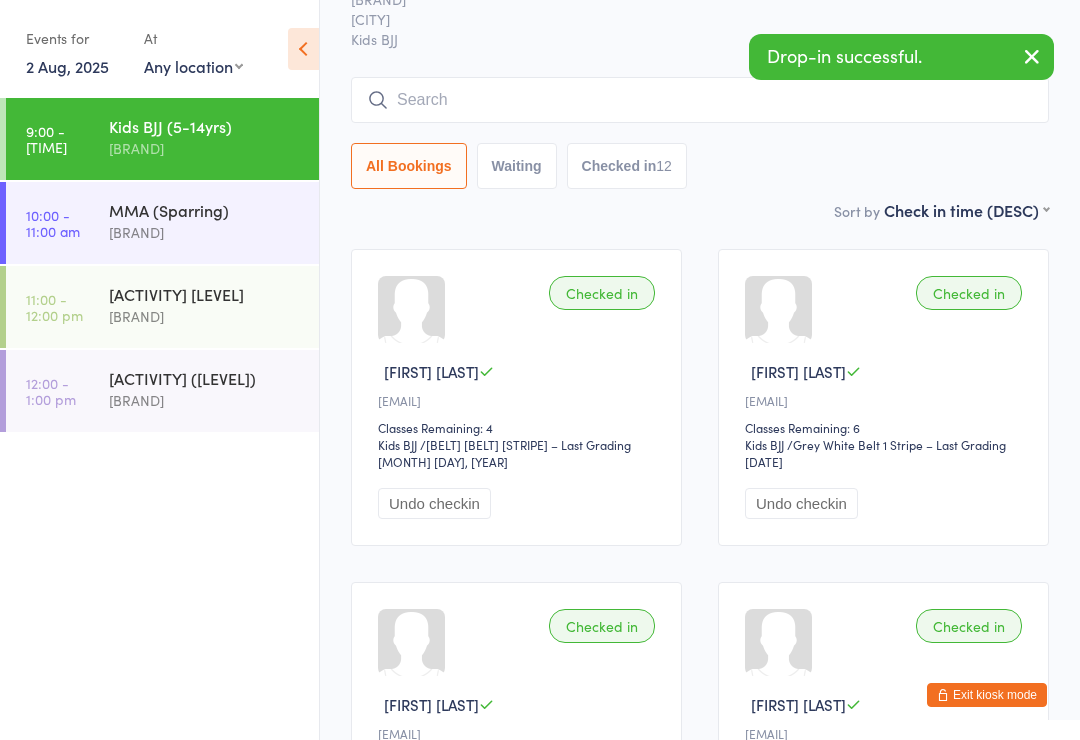 click at bounding box center (700, 100) 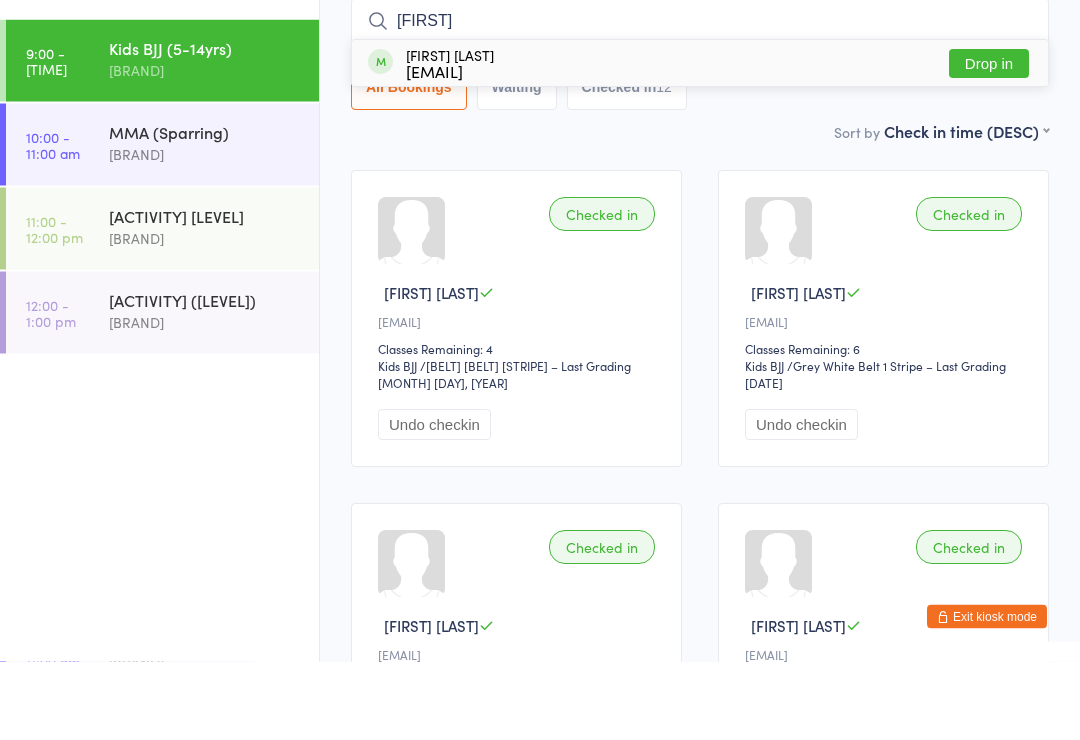 type on "[FIRST]" 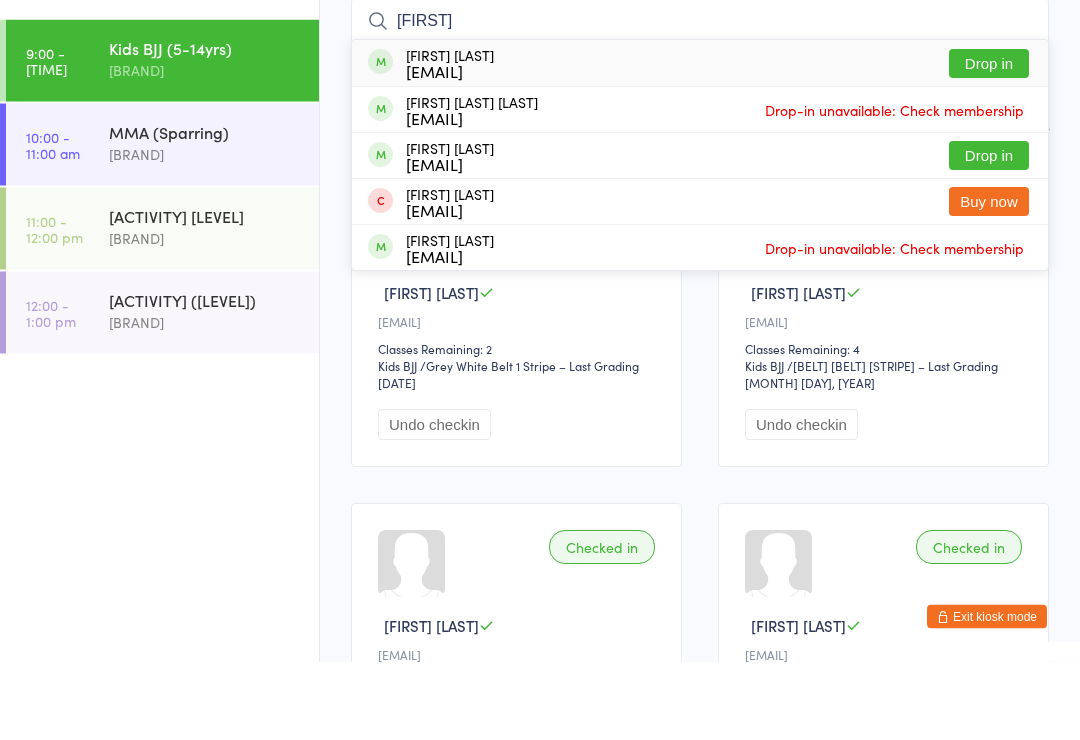 type on "[FIRST]" 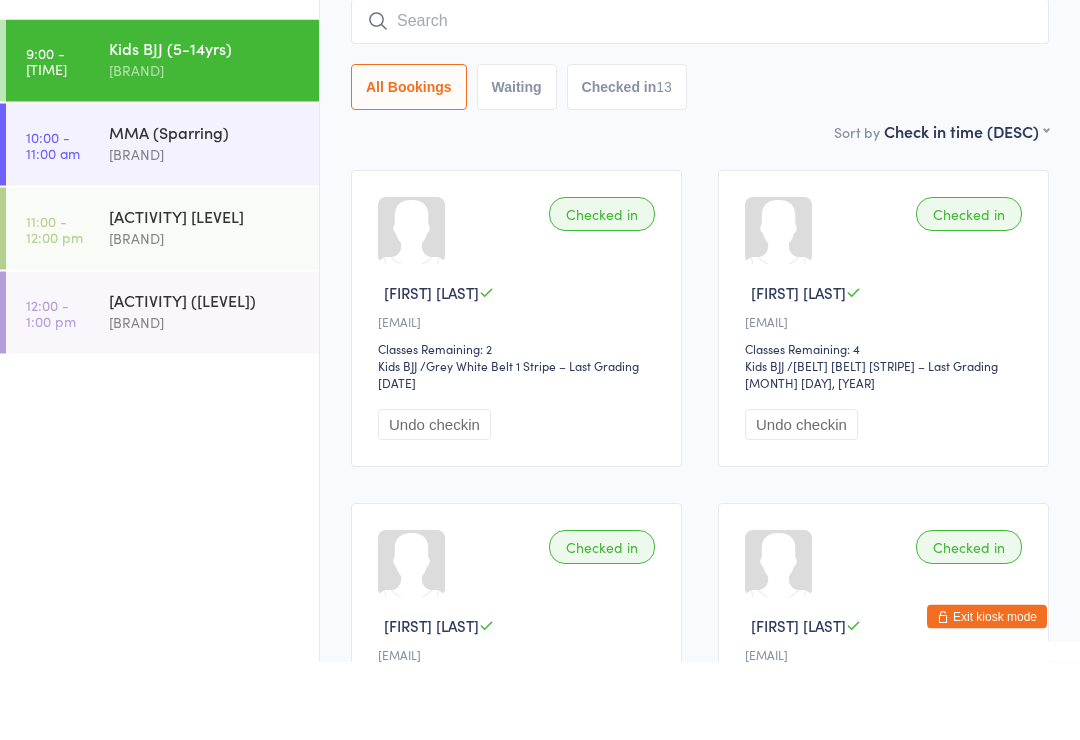 scroll, scrollTop: 181, scrollLeft: 0, axis: vertical 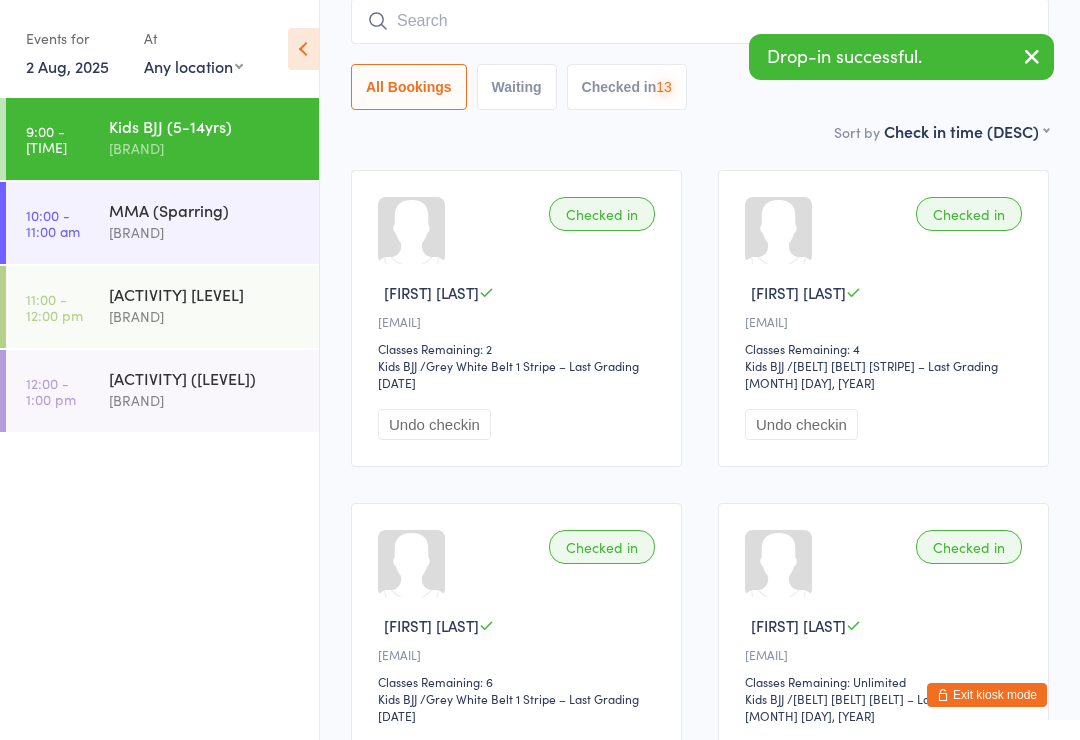 click at bounding box center (700, 21) 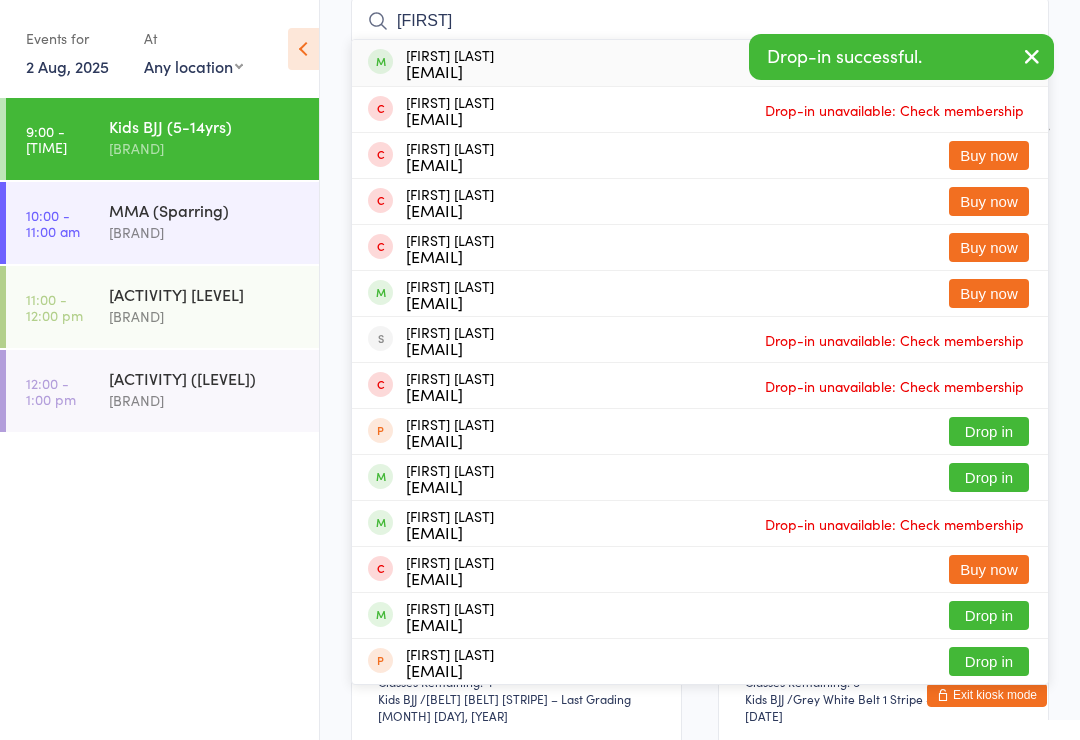 type on "[FIRST]" 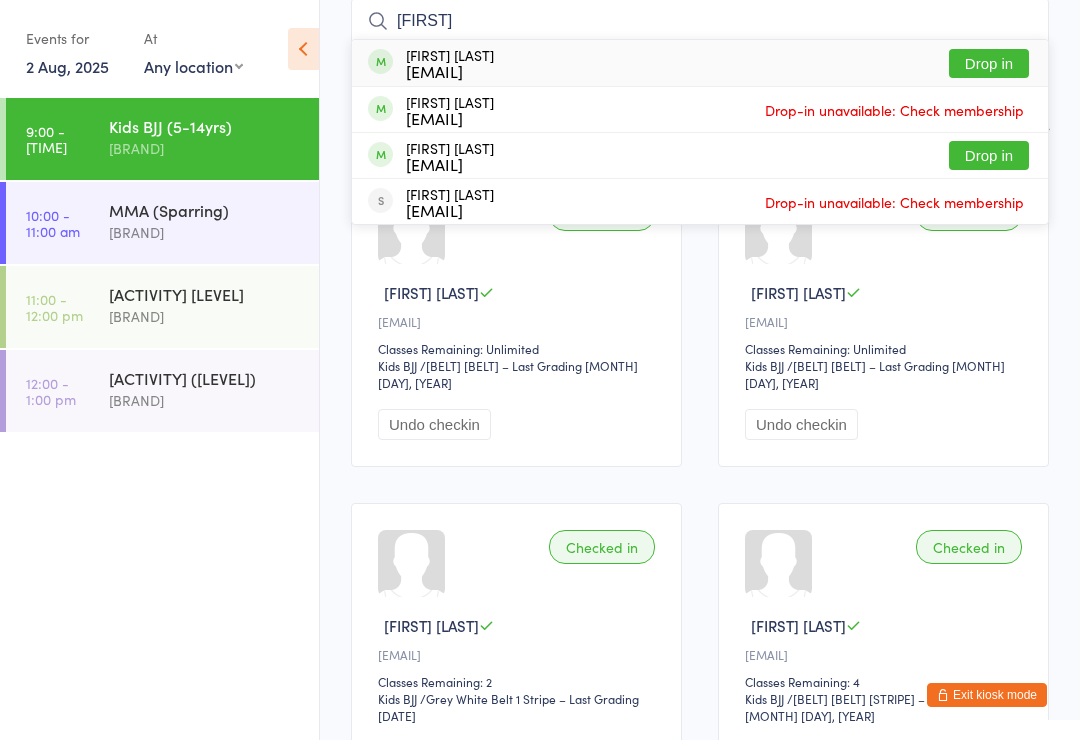 type on "[FIRST]" 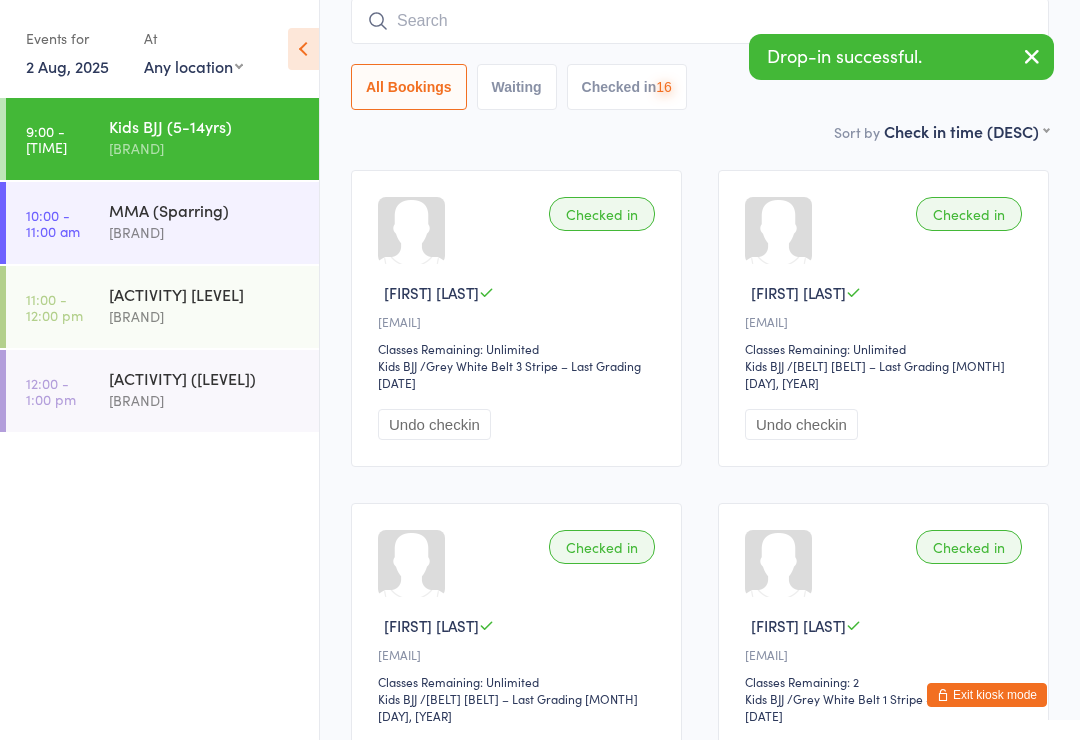 click at bounding box center [700, 21] 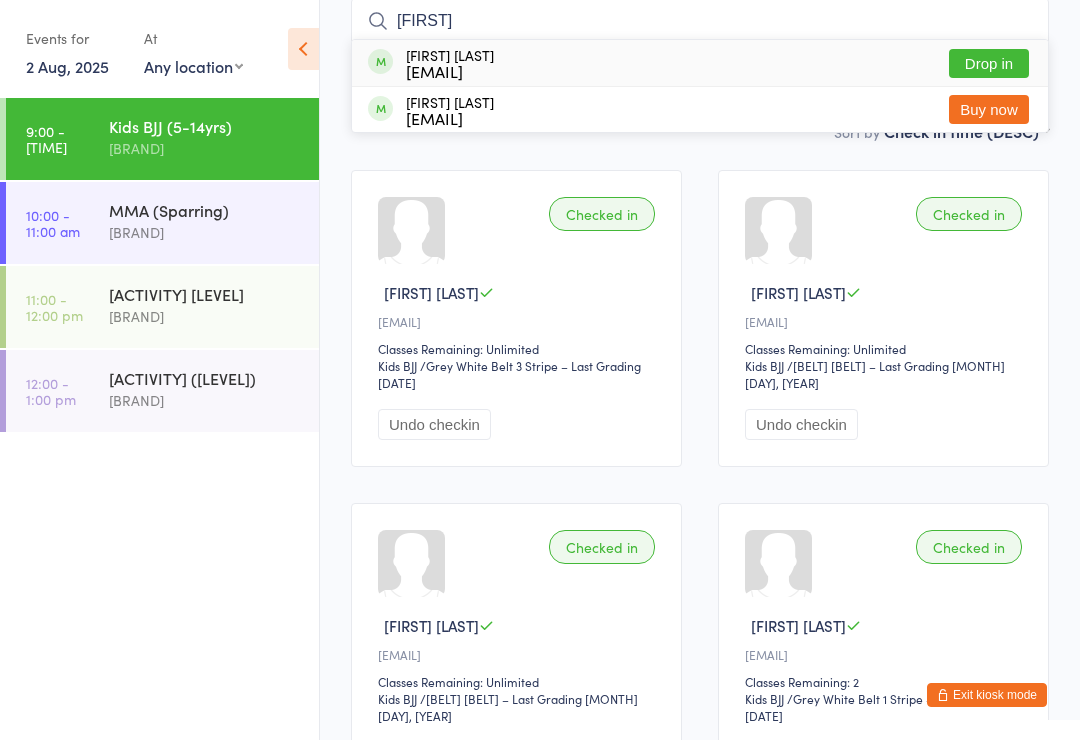 type on "[FIRST]" 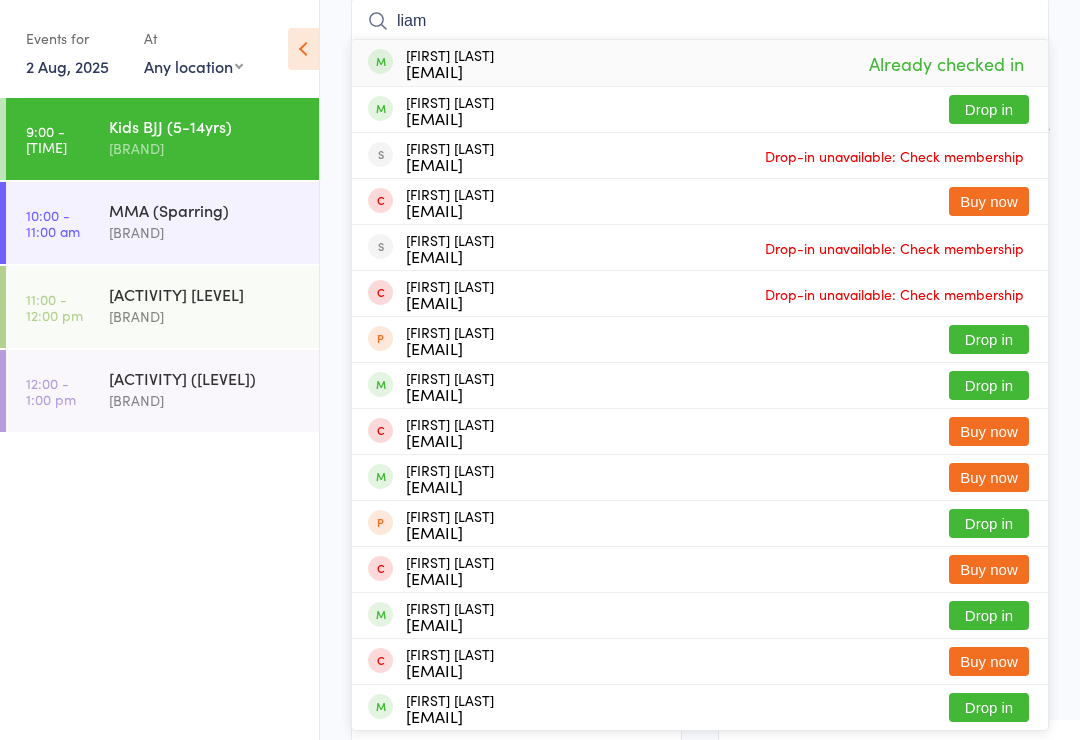 type on "liam" 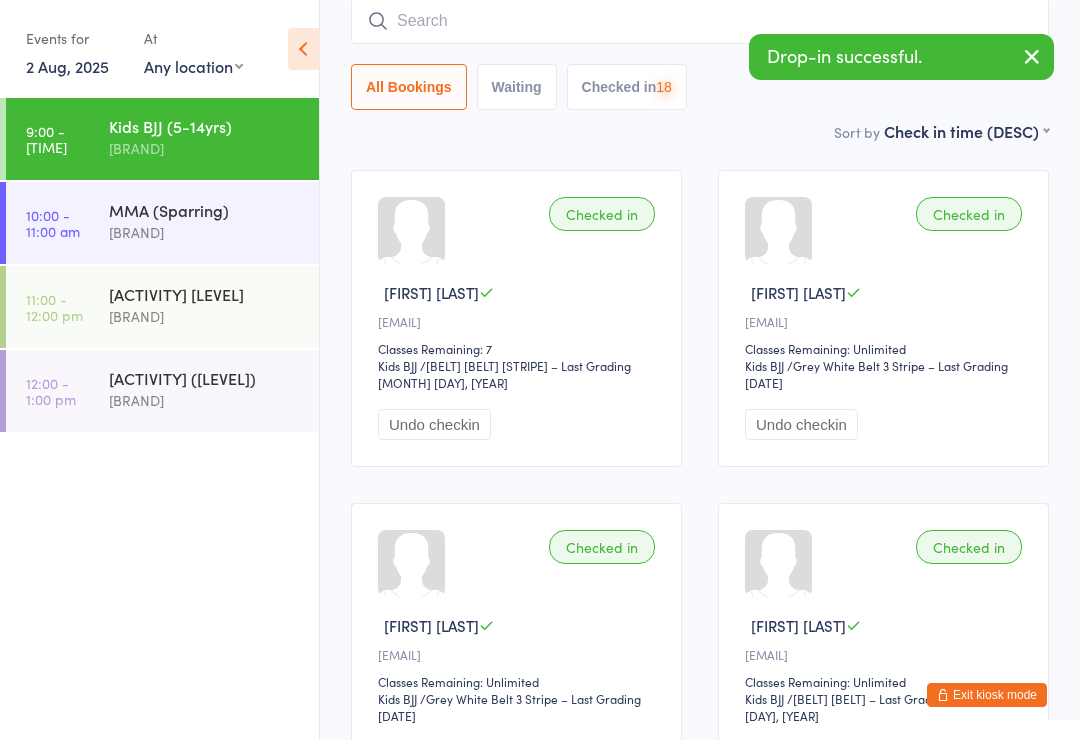 click at bounding box center (700, 21) 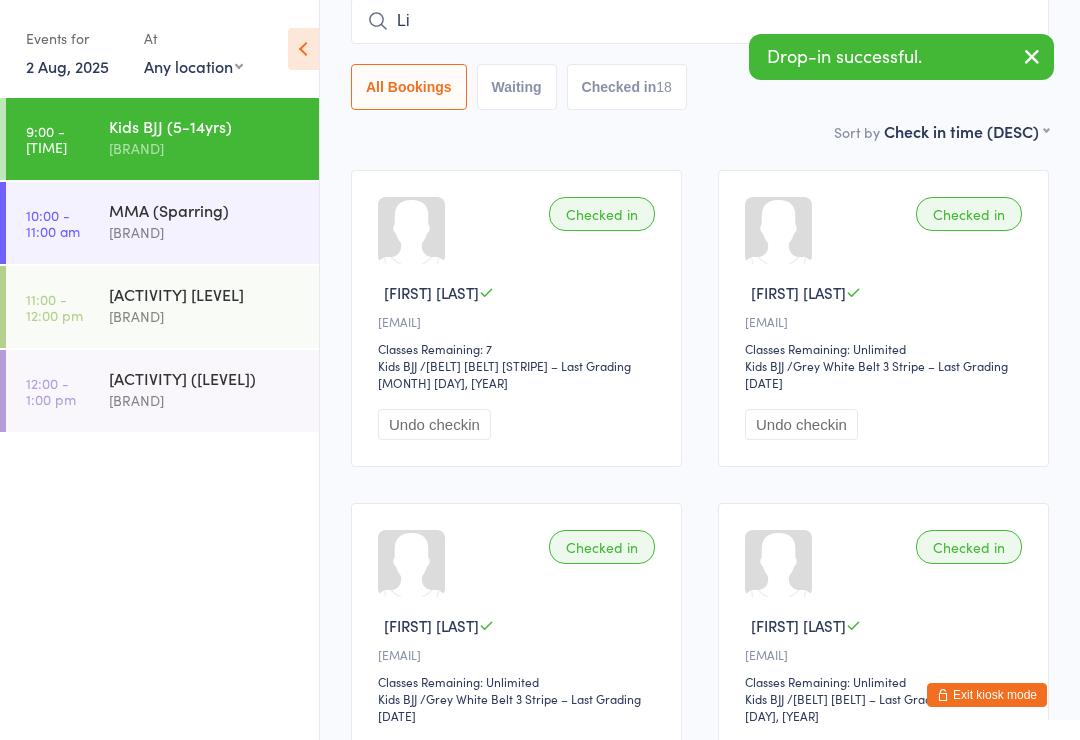 type on "L" 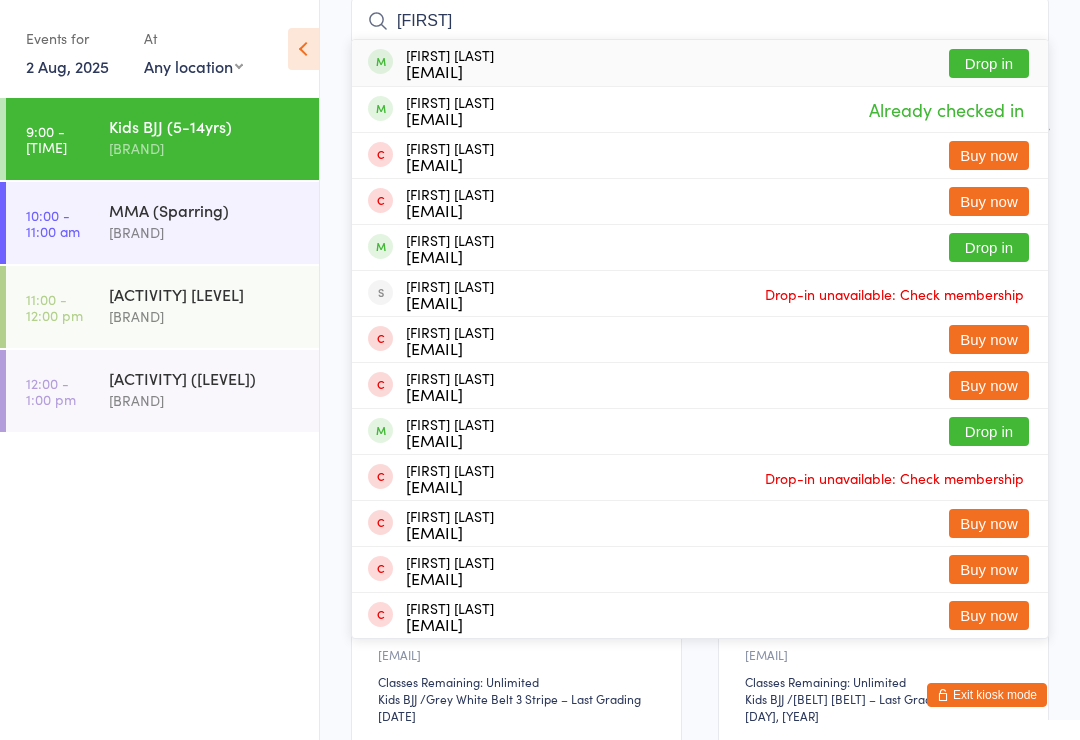 type on "[FIRST]" 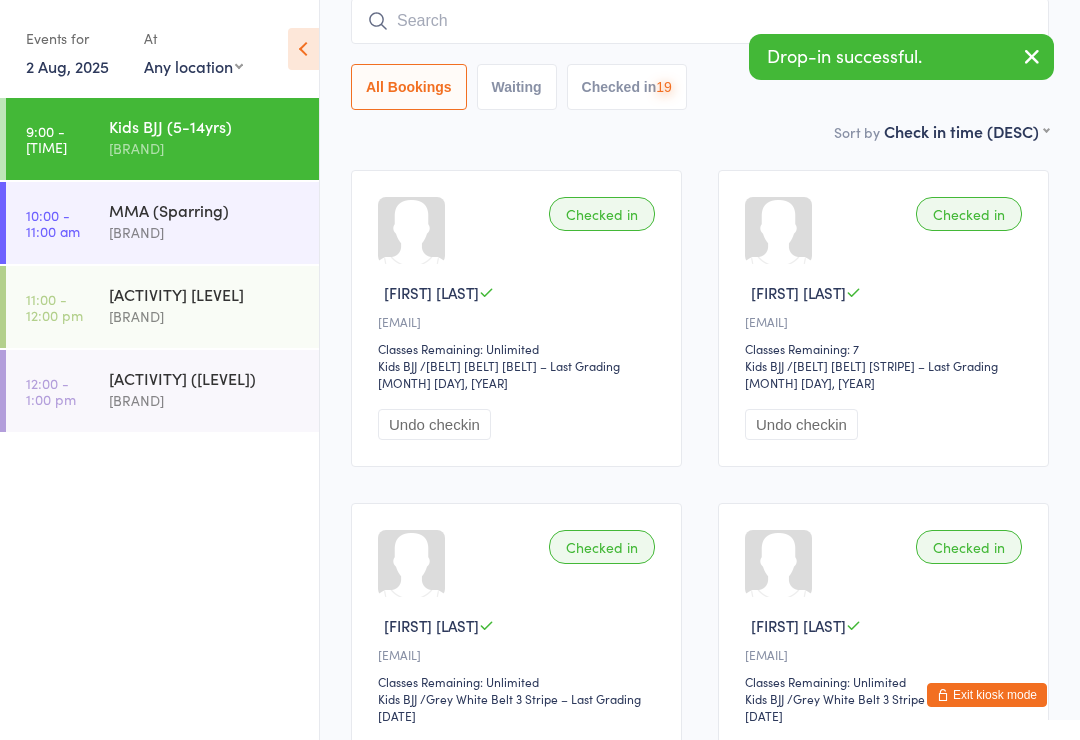 click at bounding box center [700, 21] 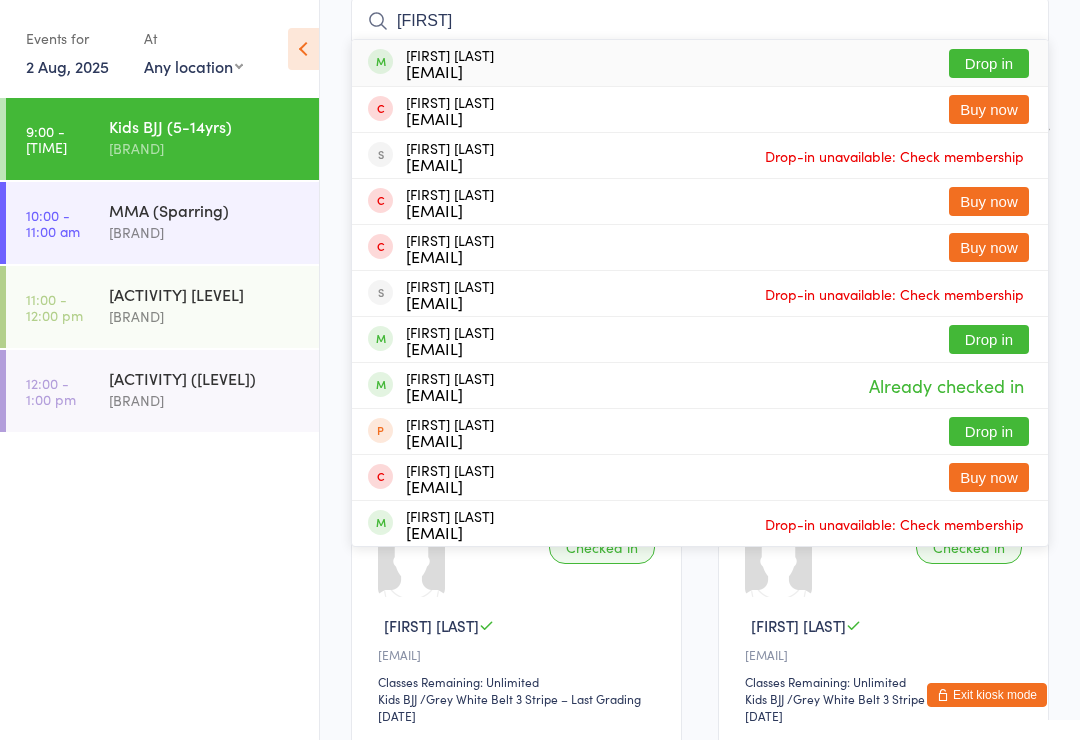 type on "[FIRST]" 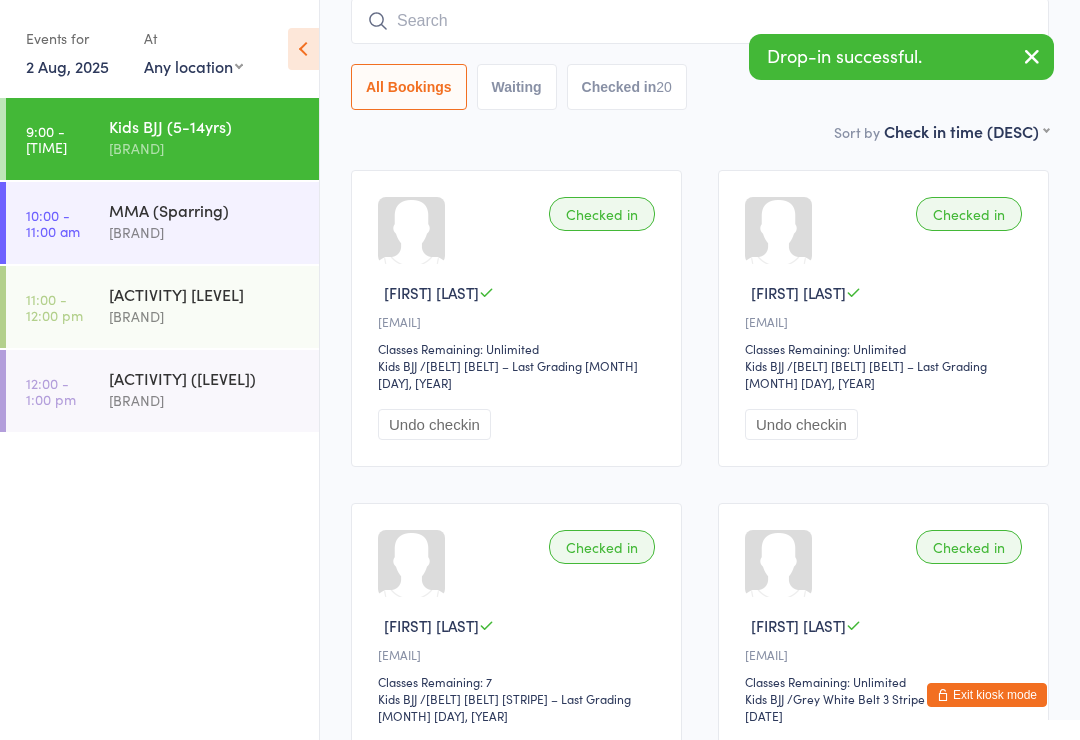 click at bounding box center (700, 21) 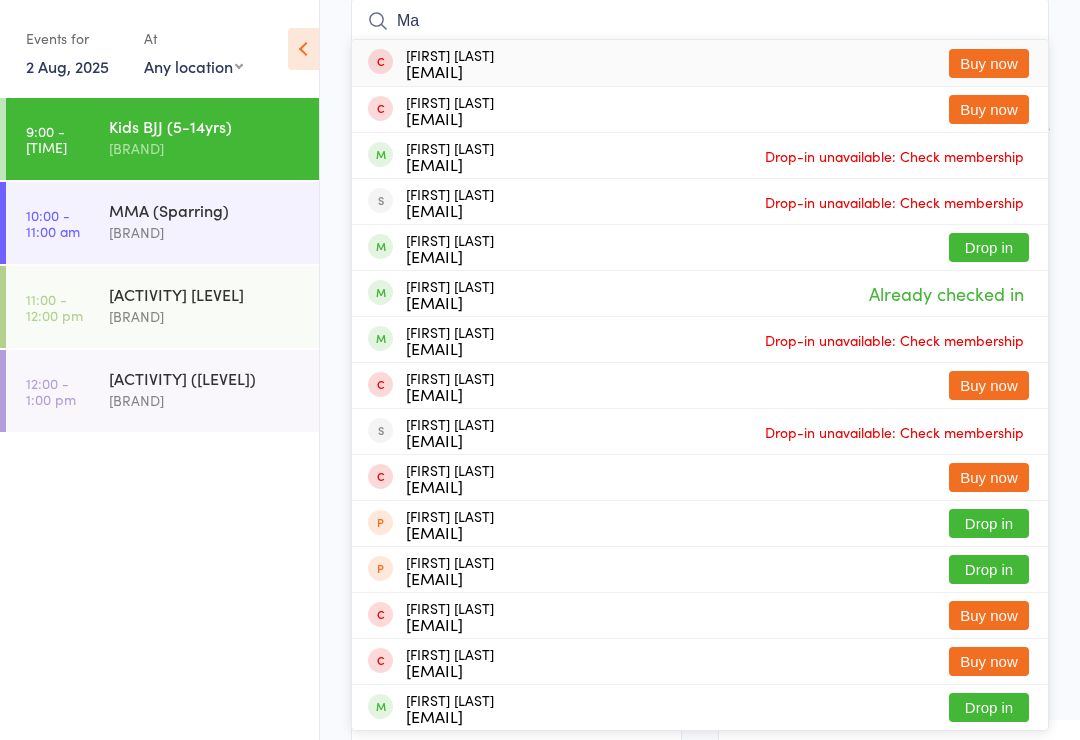 type on "M" 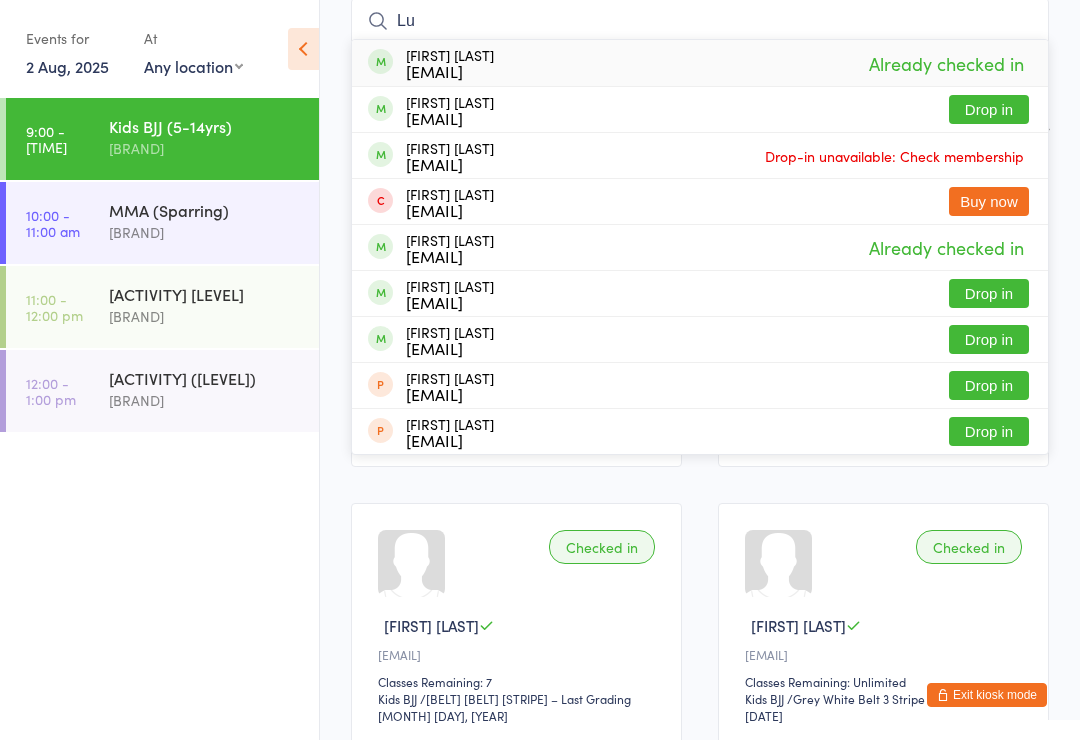 type on "L" 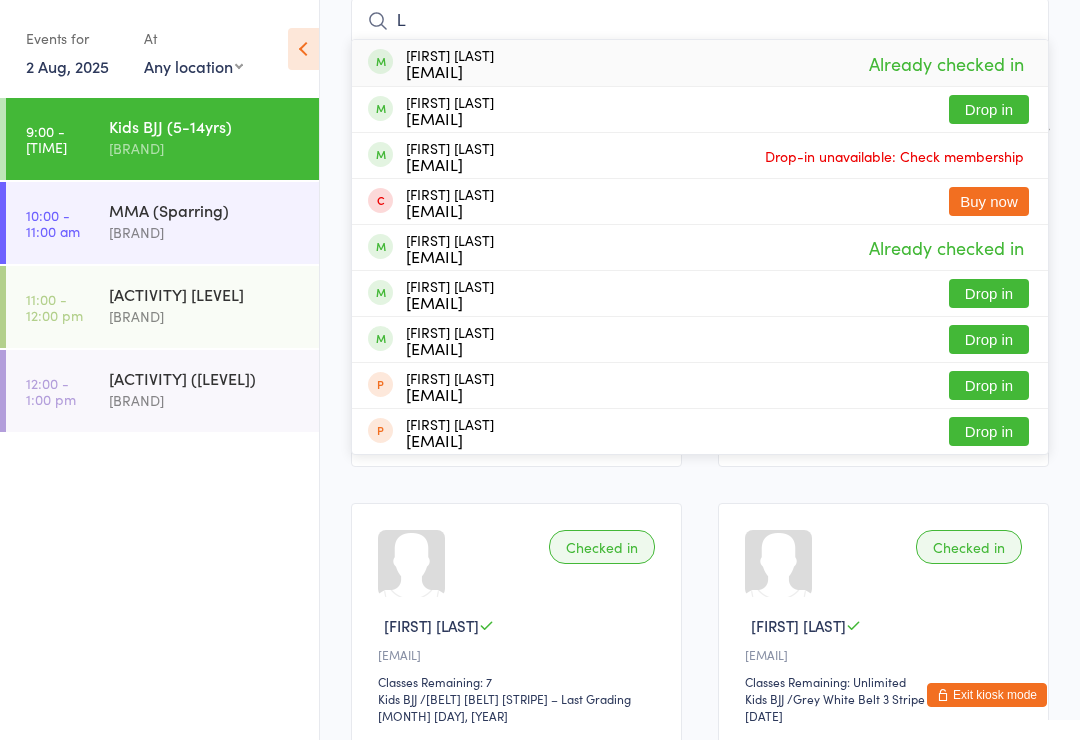 type 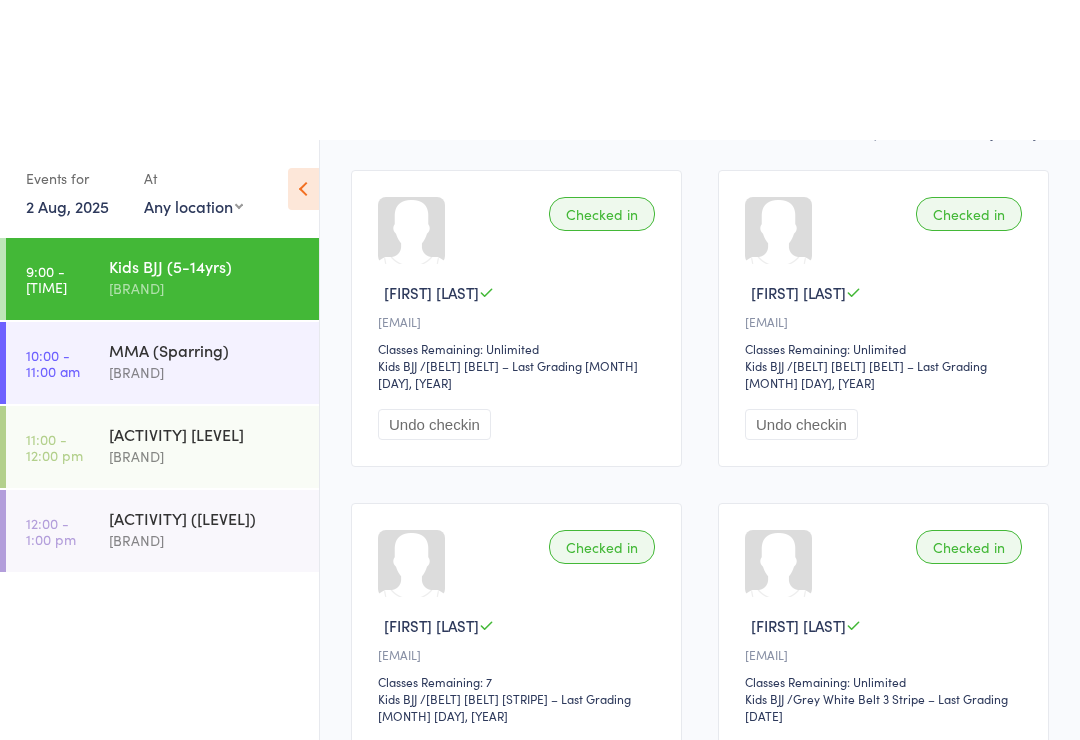 scroll, scrollTop: 326, scrollLeft: 0, axis: vertical 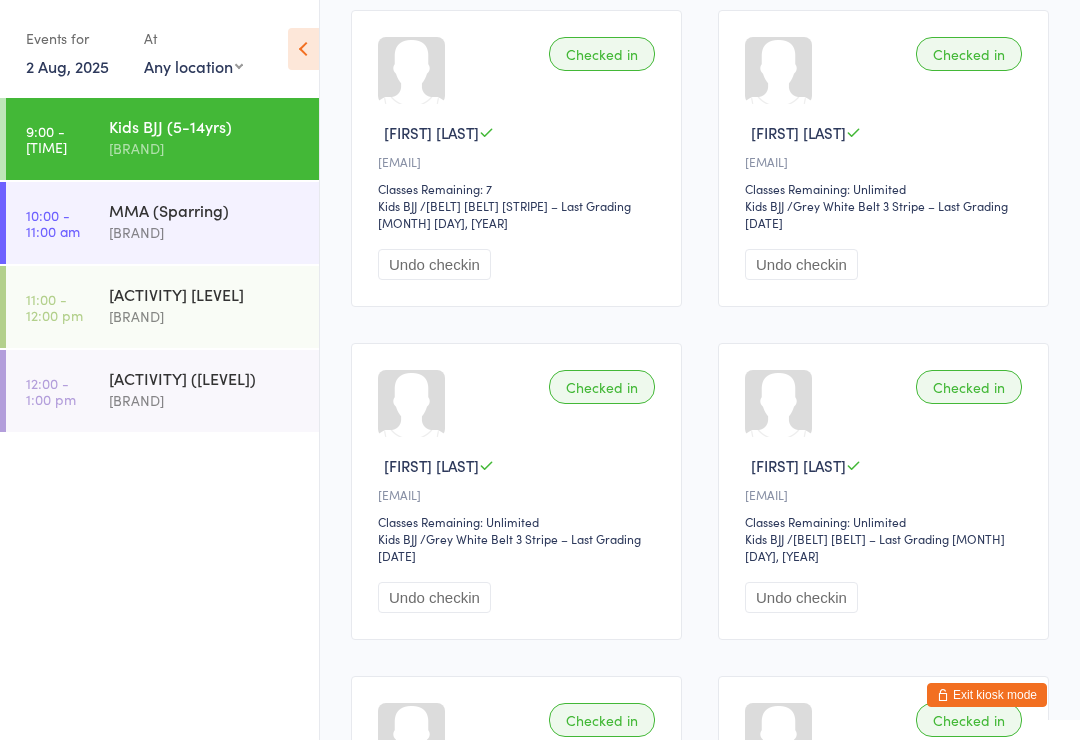 click on "[BRAND]" at bounding box center (205, 232) 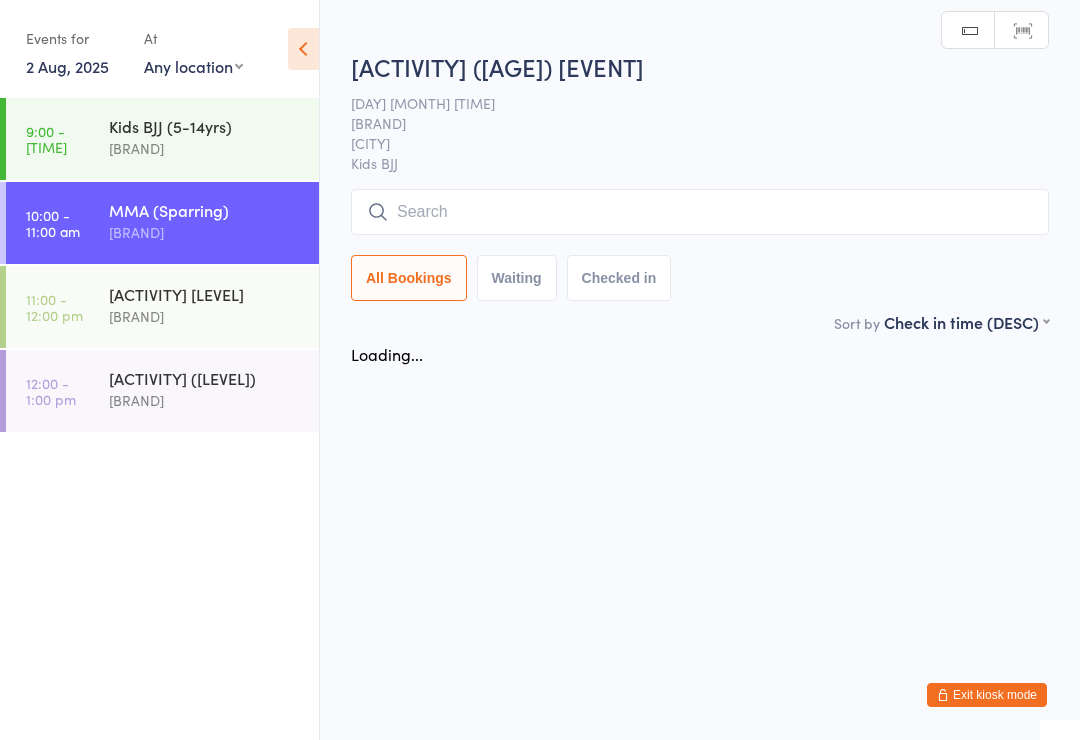 scroll, scrollTop: 0, scrollLeft: 0, axis: both 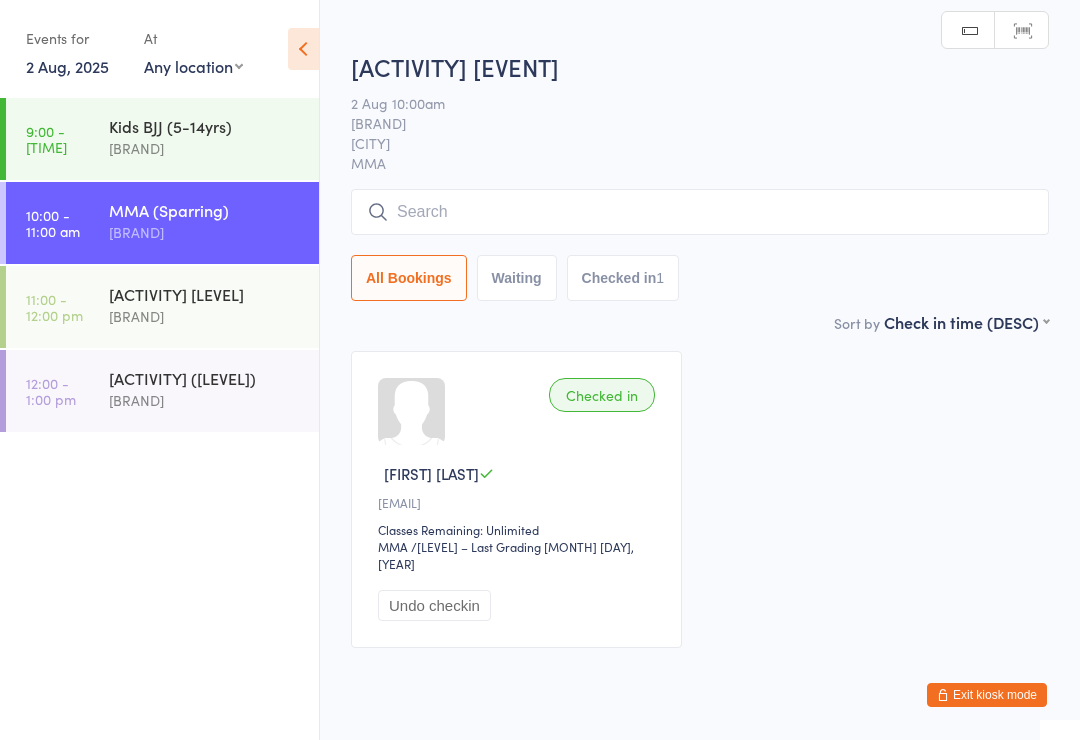 click at bounding box center (700, 212) 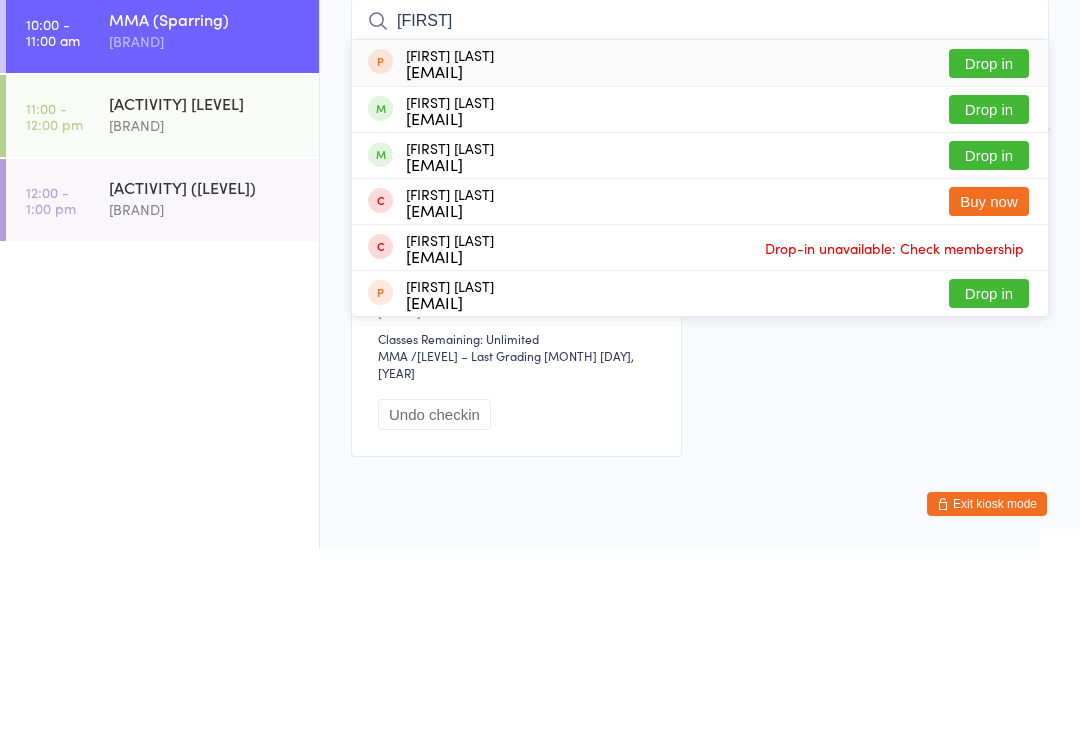 type on "[FIRST]" 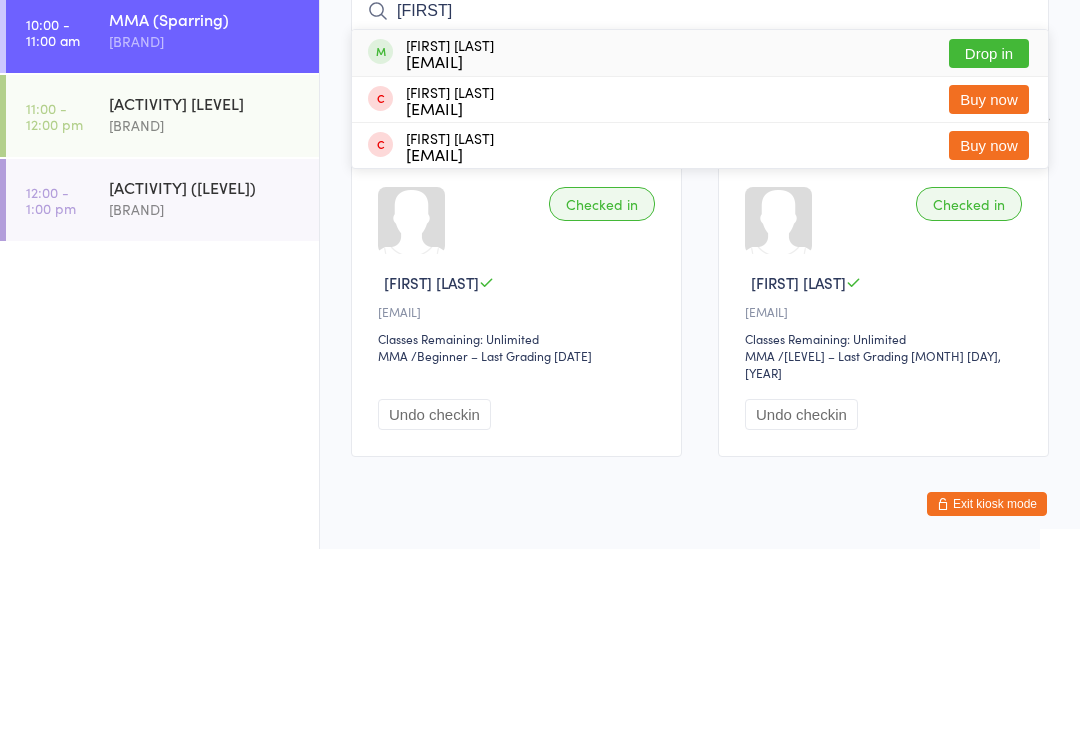 type on "[FIRST]" 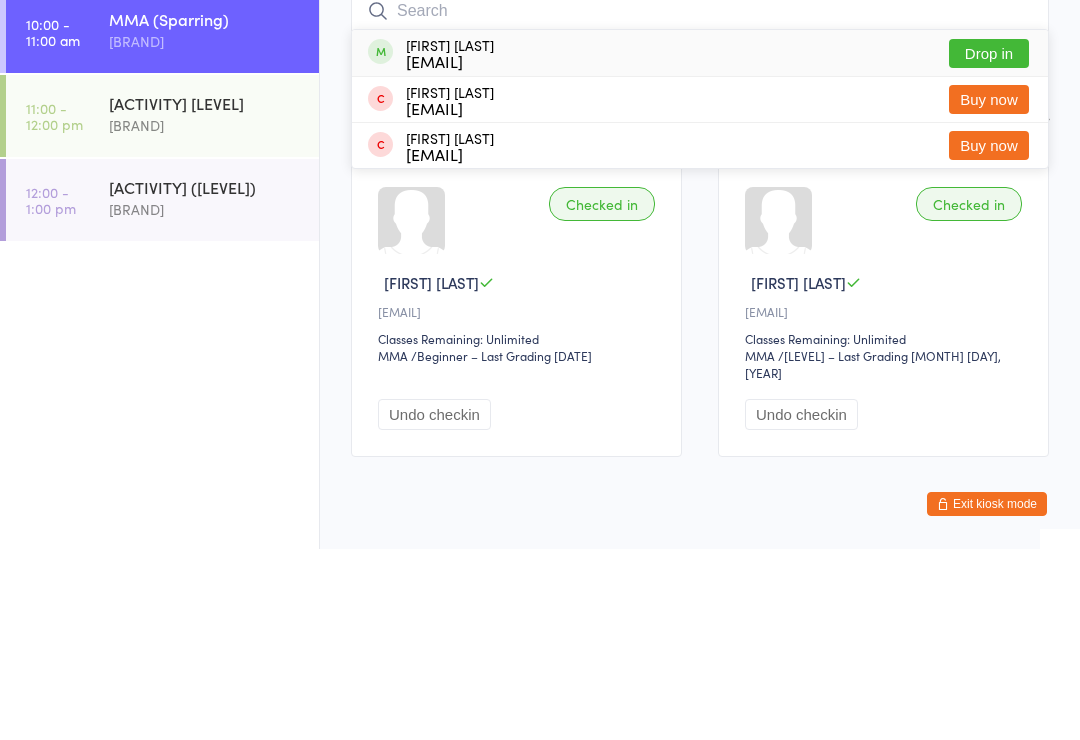scroll, scrollTop: 43, scrollLeft: 0, axis: vertical 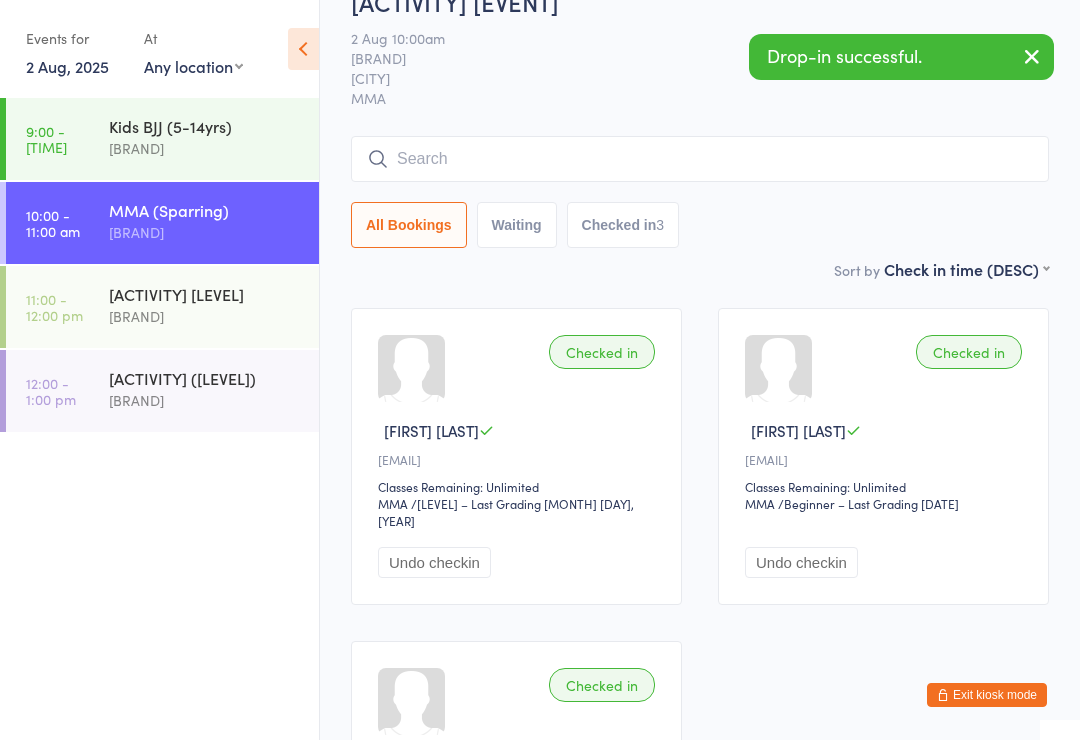 click on "[ACTIVITY] [LEVEL]" at bounding box center (205, 294) 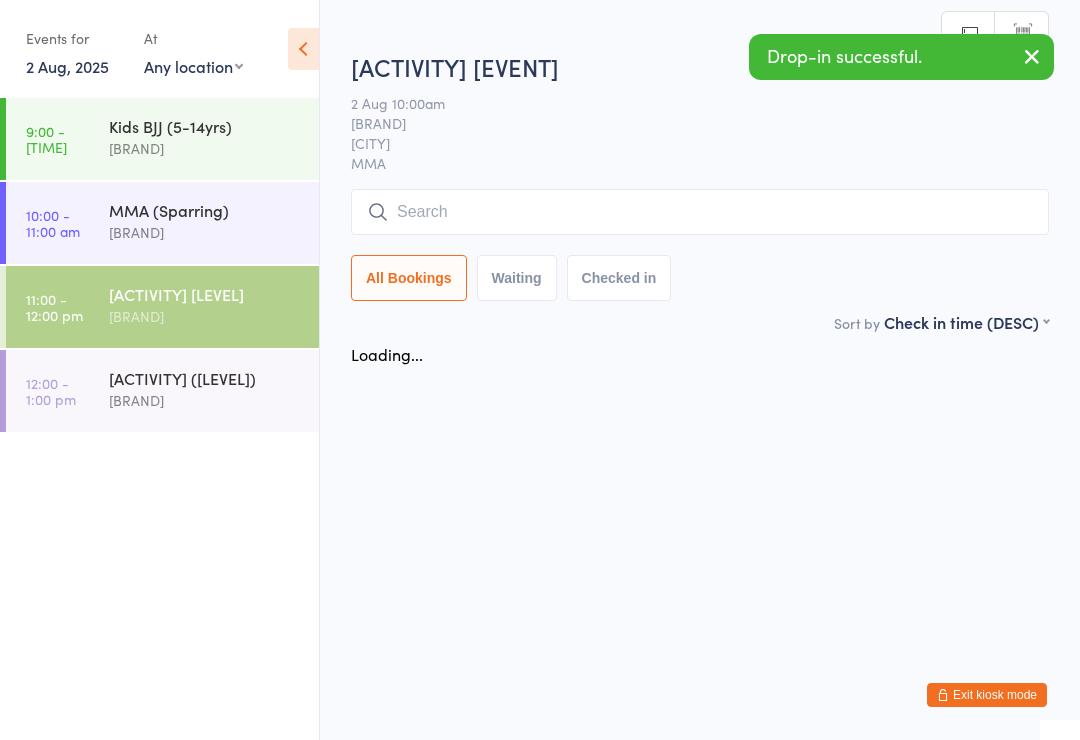 scroll, scrollTop: 0, scrollLeft: 0, axis: both 